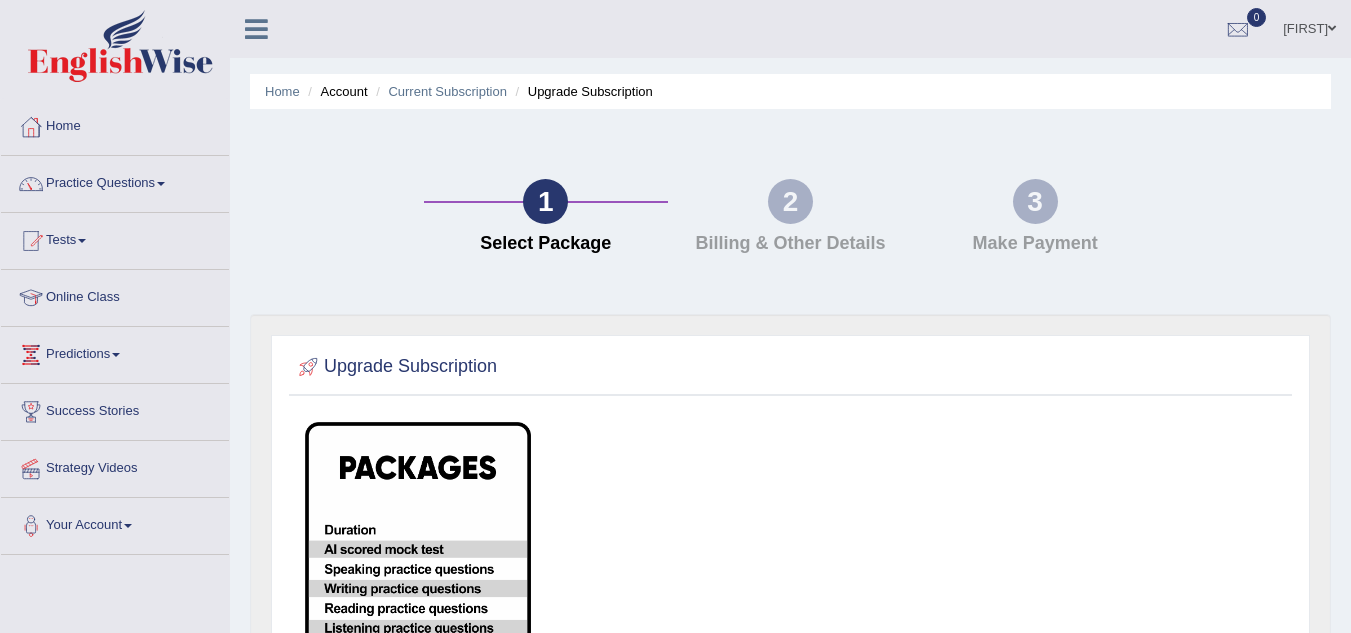 click on "Practice Questions" at bounding box center (115, 181) 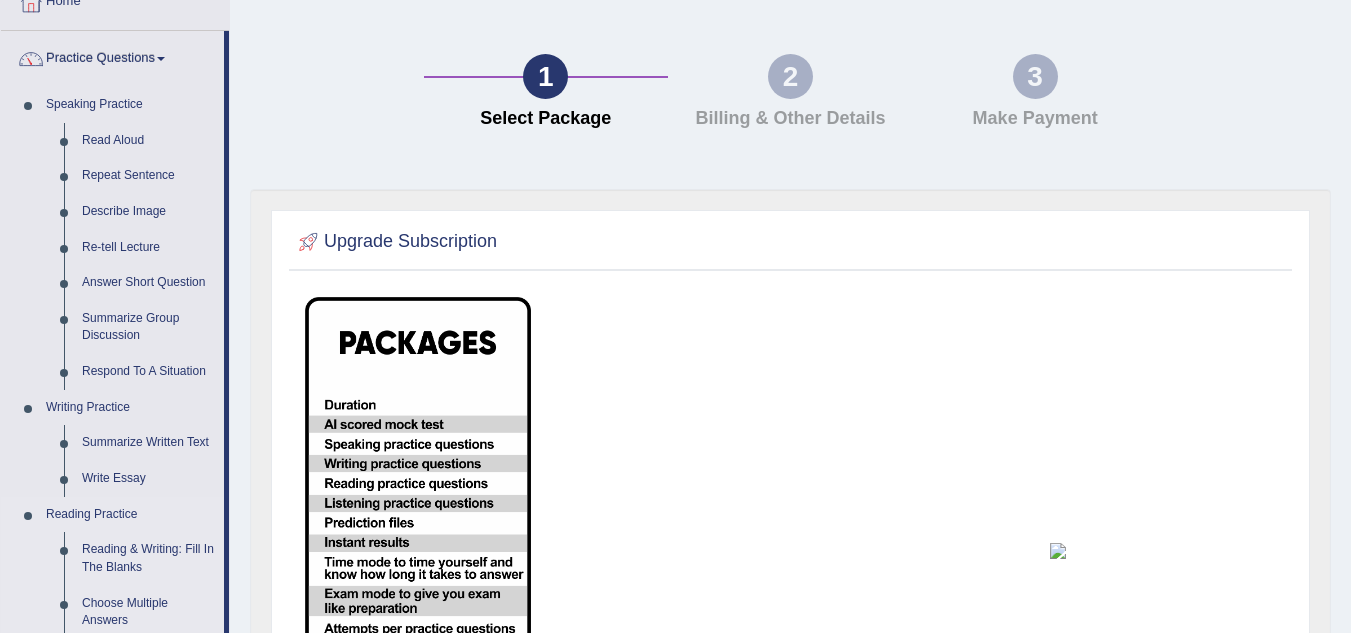 scroll, scrollTop: 122, scrollLeft: 0, axis: vertical 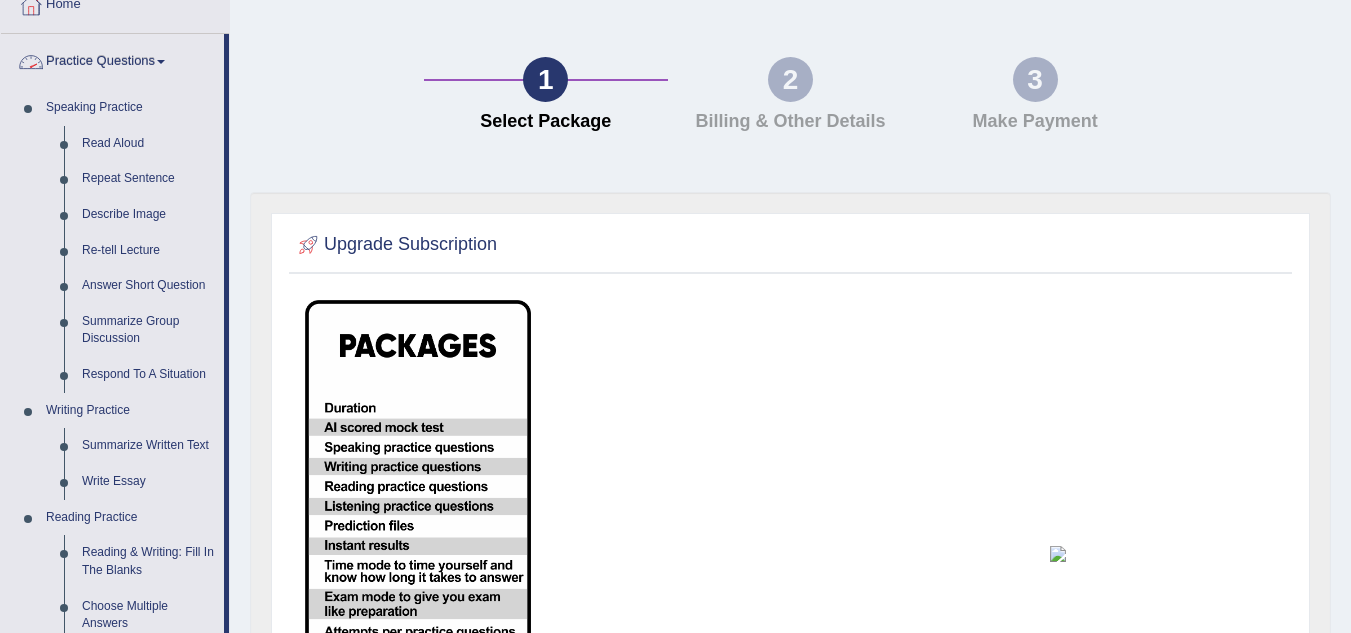 click at bounding box center (161, 62) 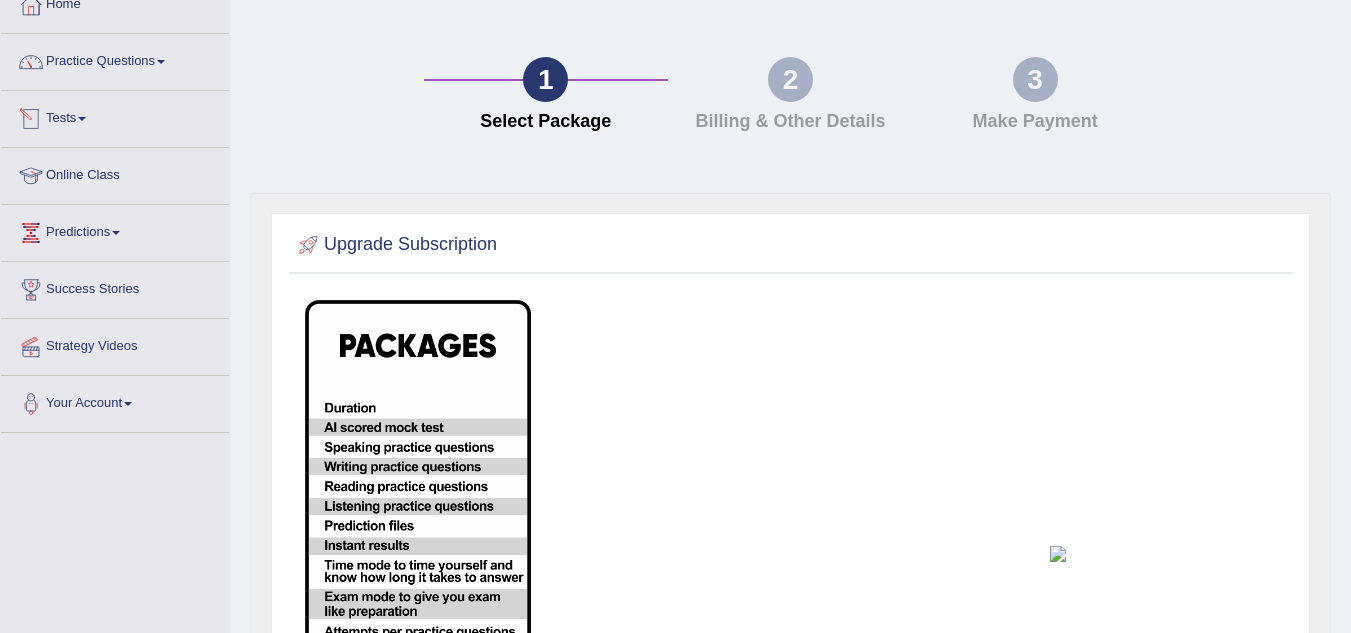 click at bounding box center [82, 119] 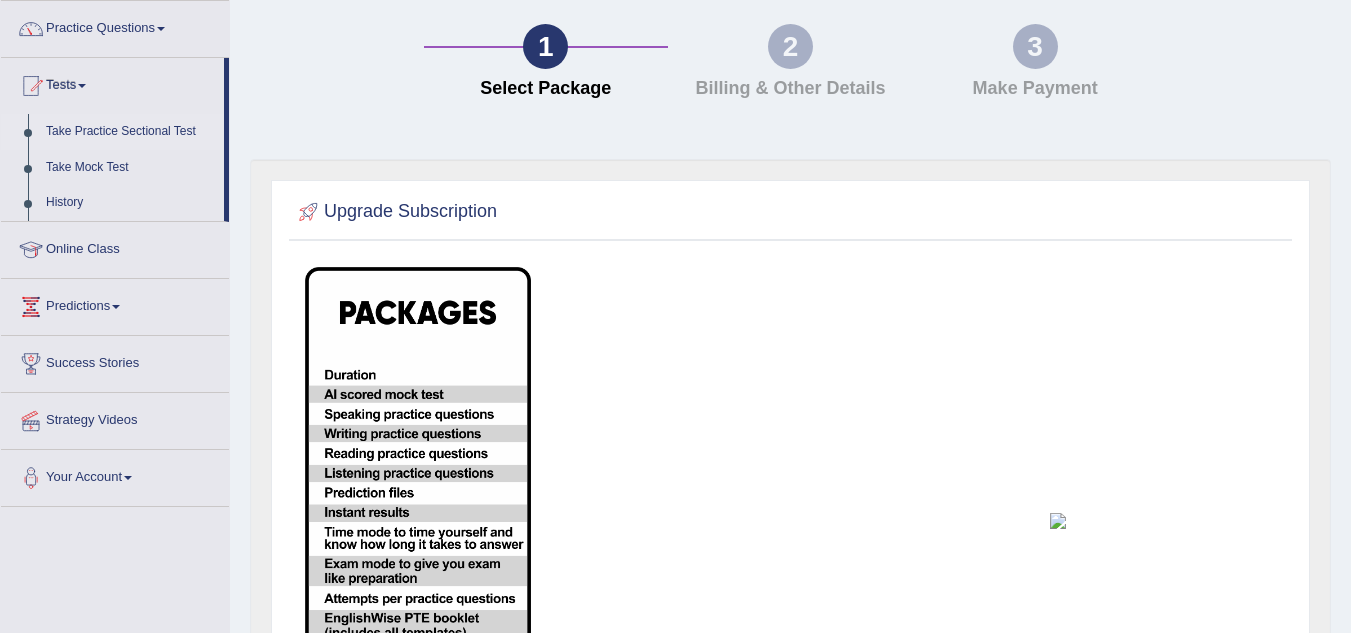 scroll, scrollTop: 149, scrollLeft: 0, axis: vertical 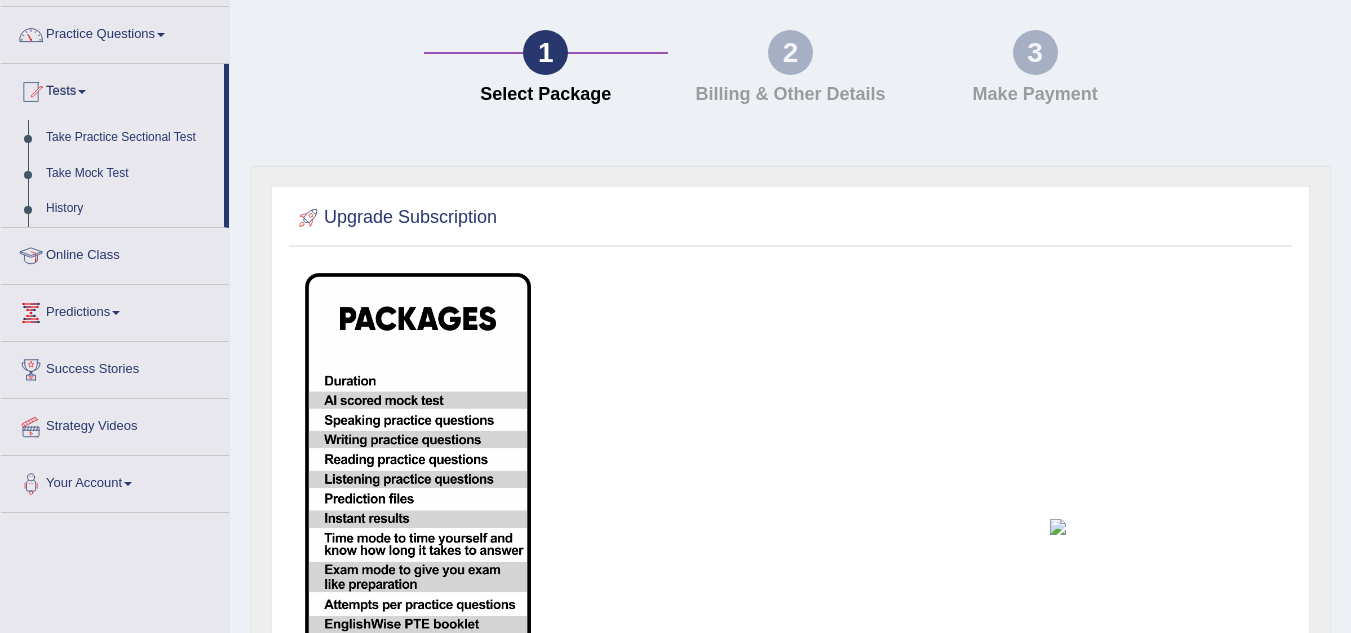 click on "Take Practice Sectional Test" at bounding box center [130, 138] 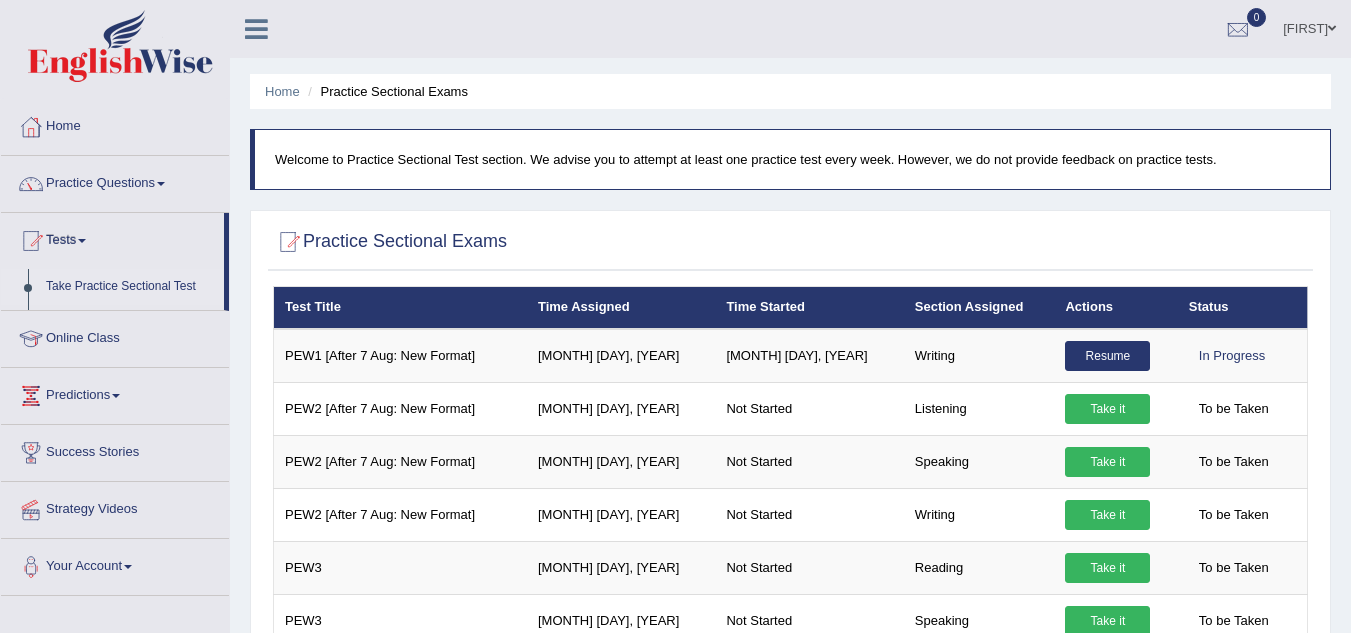 scroll, scrollTop: 0, scrollLeft: 0, axis: both 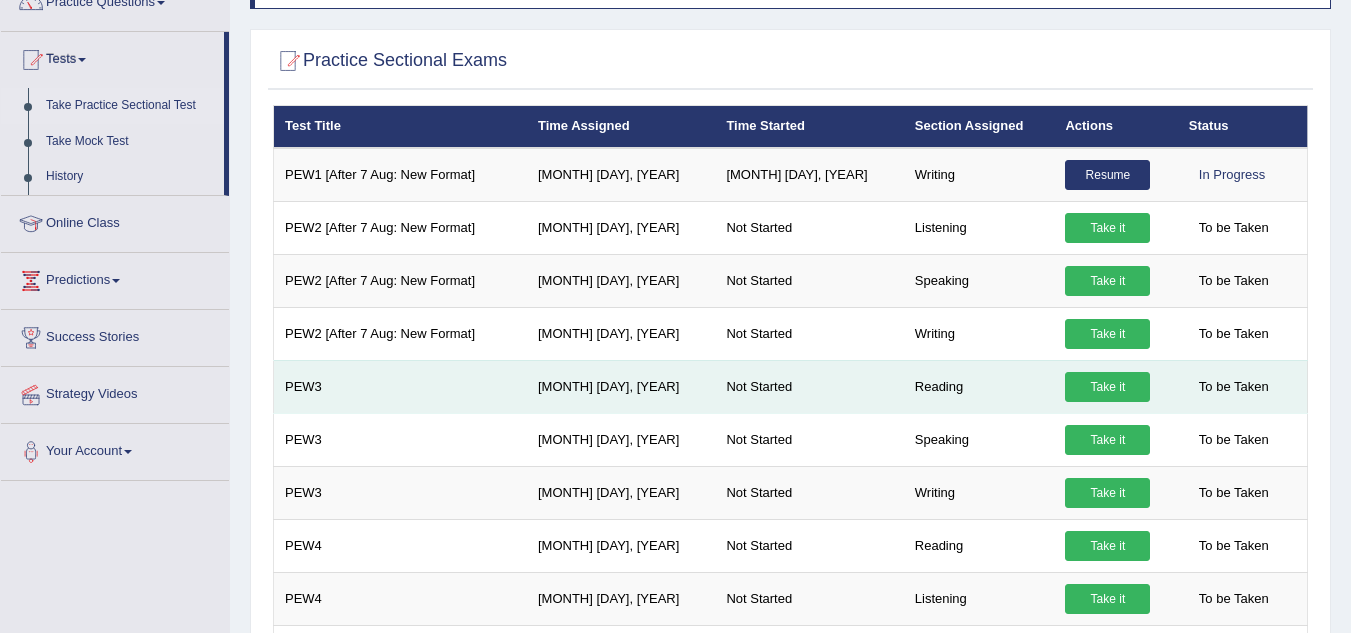 click on "Take it" at bounding box center [1107, 387] 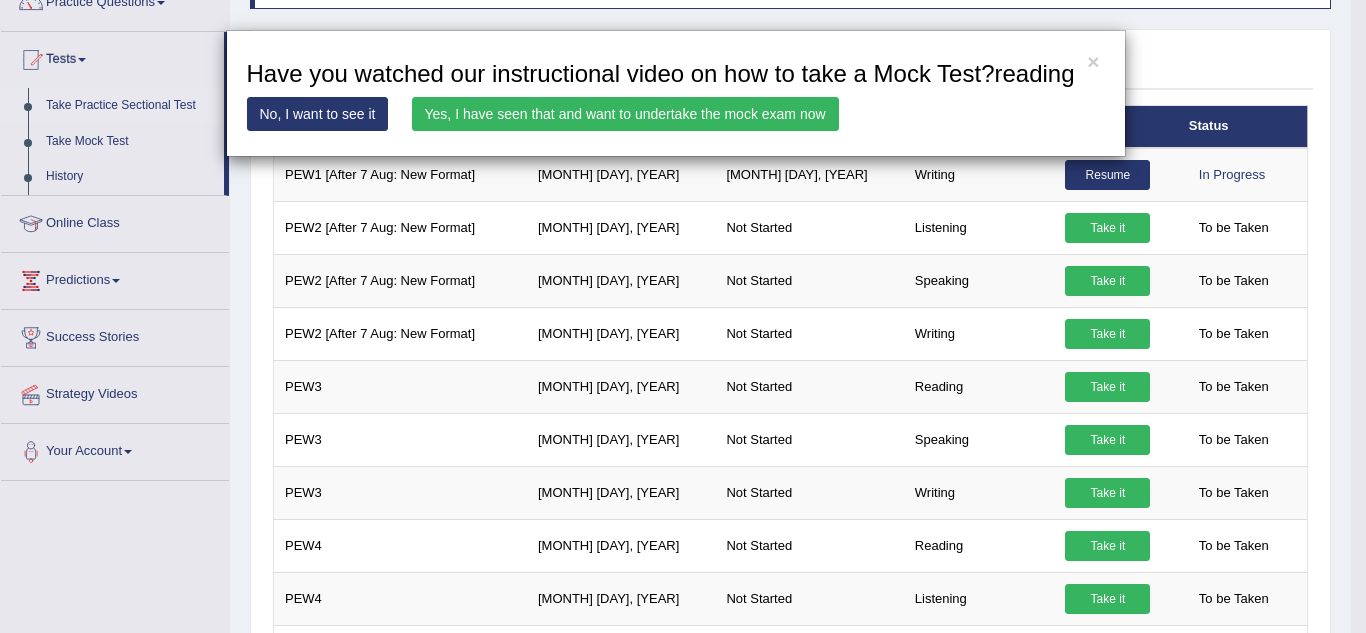 click on "Yes, I have seen that and want to undertake the mock exam now" at bounding box center (625, 114) 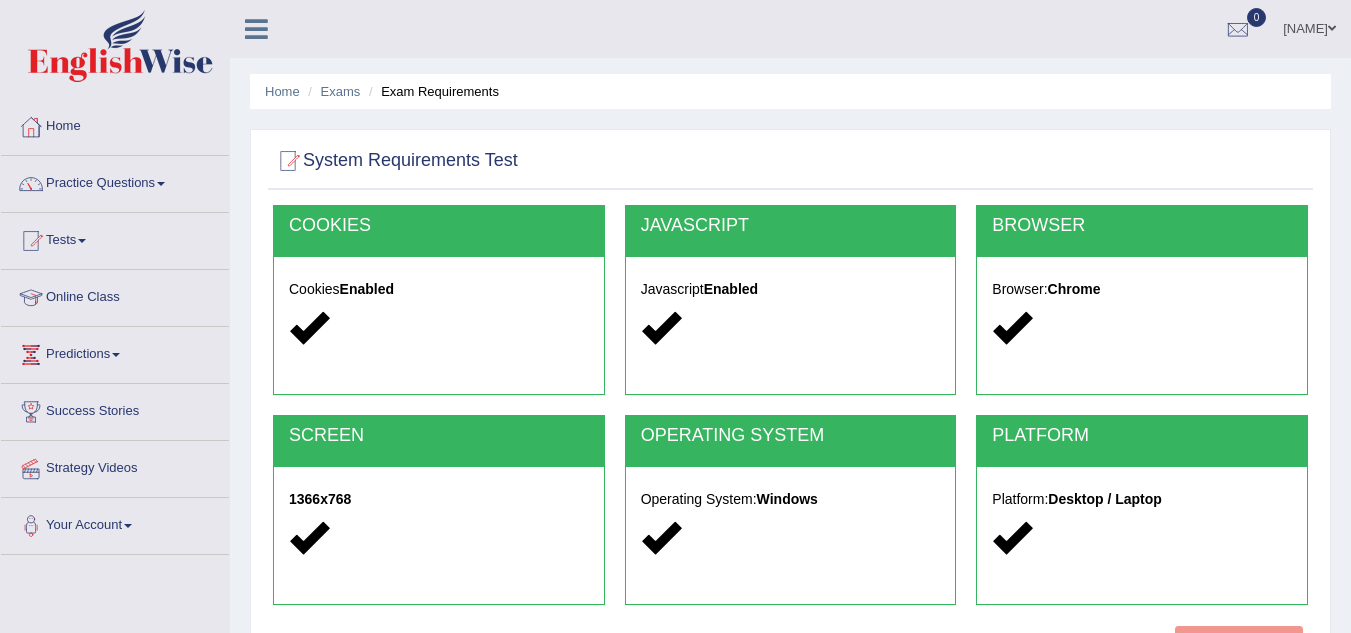 scroll, scrollTop: 0, scrollLeft: 0, axis: both 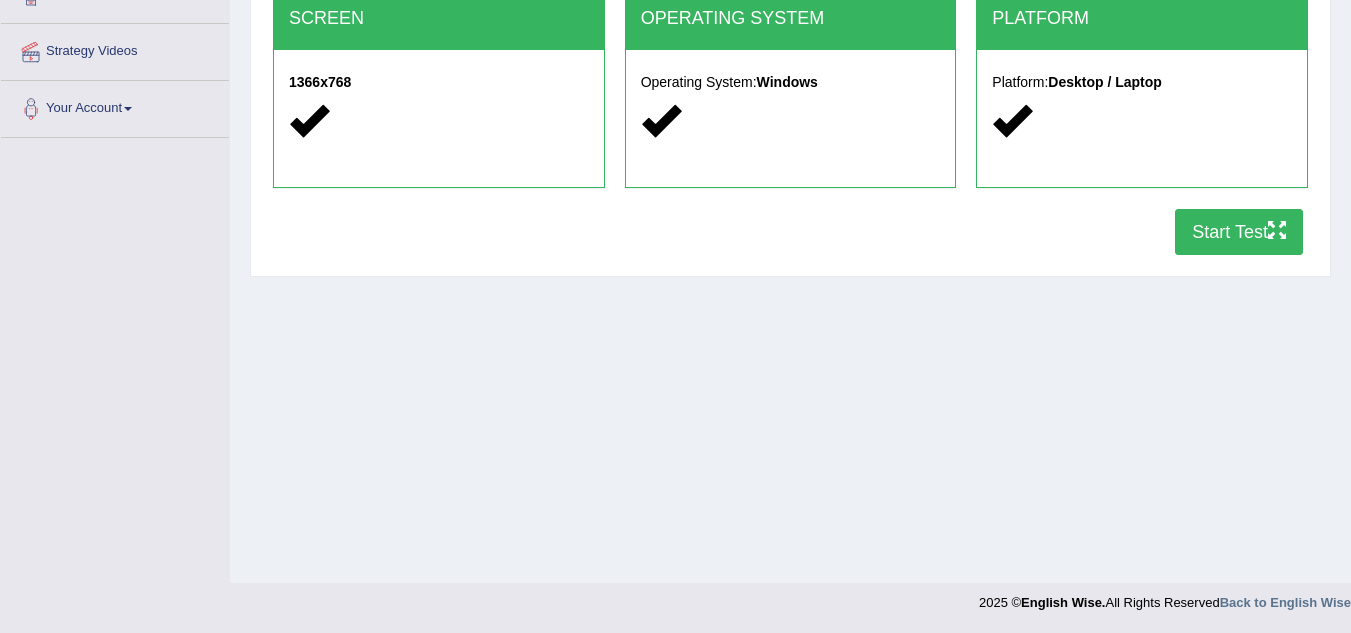 click on "Start Test" at bounding box center (1239, 232) 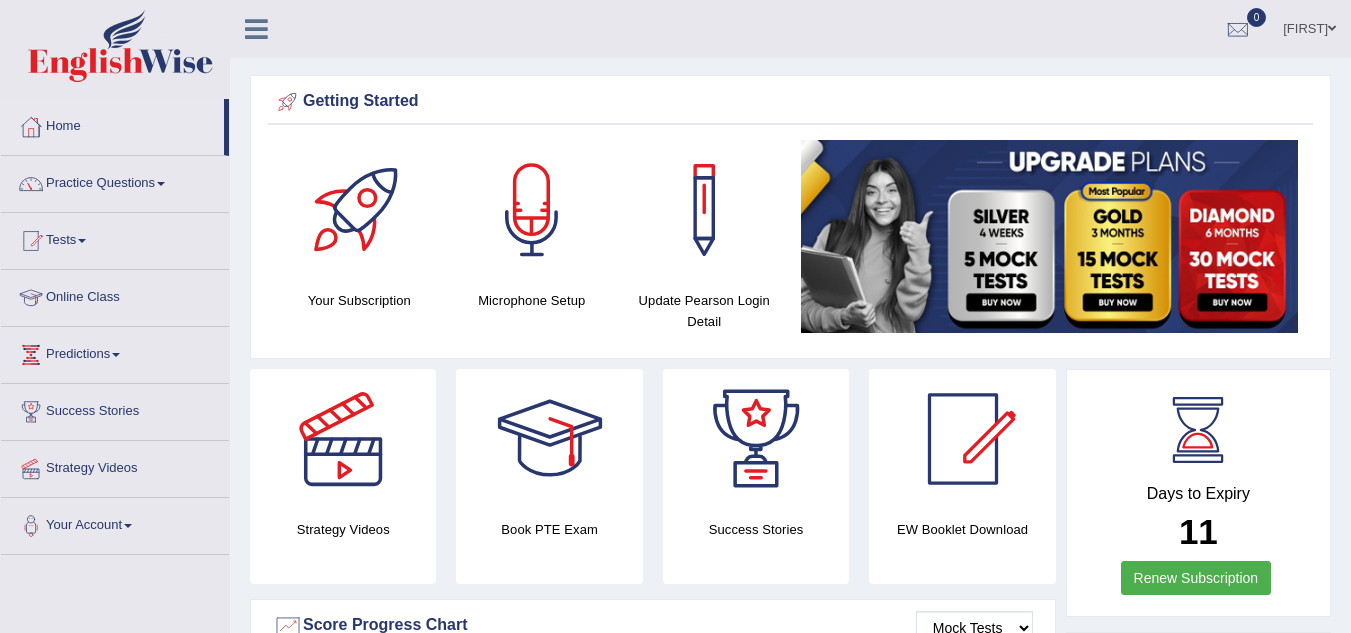 scroll, scrollTop: 0, scrollLeft: 0, axis: both 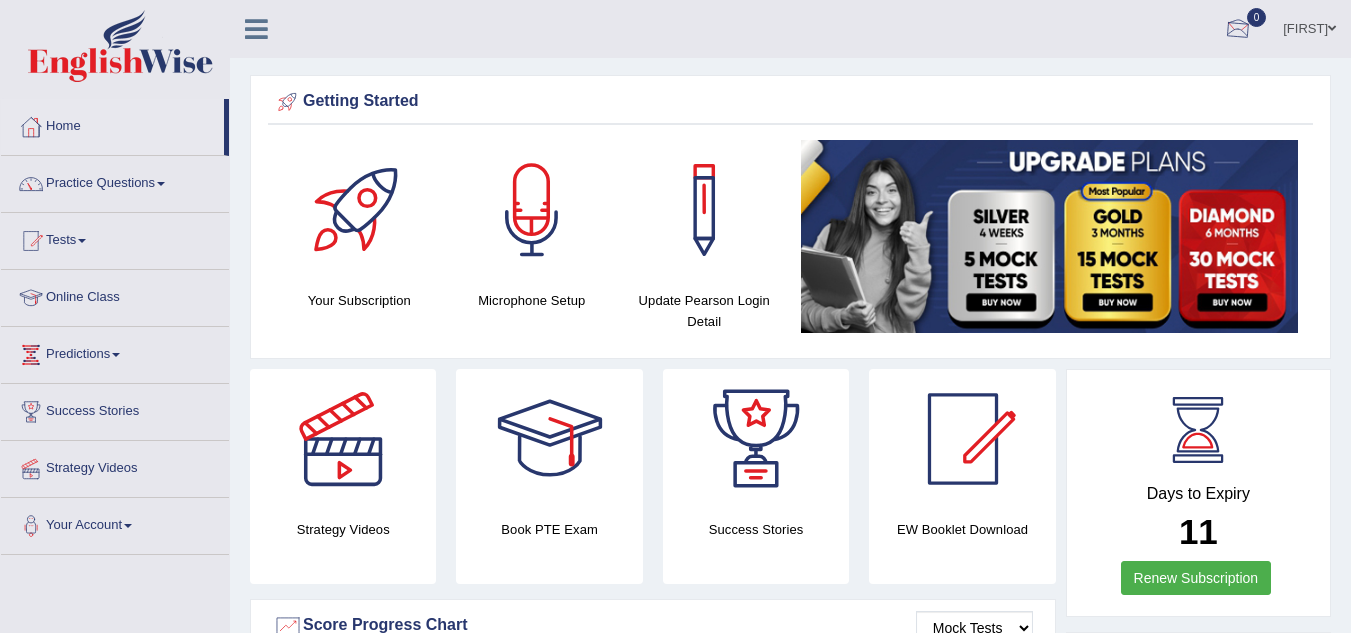 click at bounding box center (1238, 30) 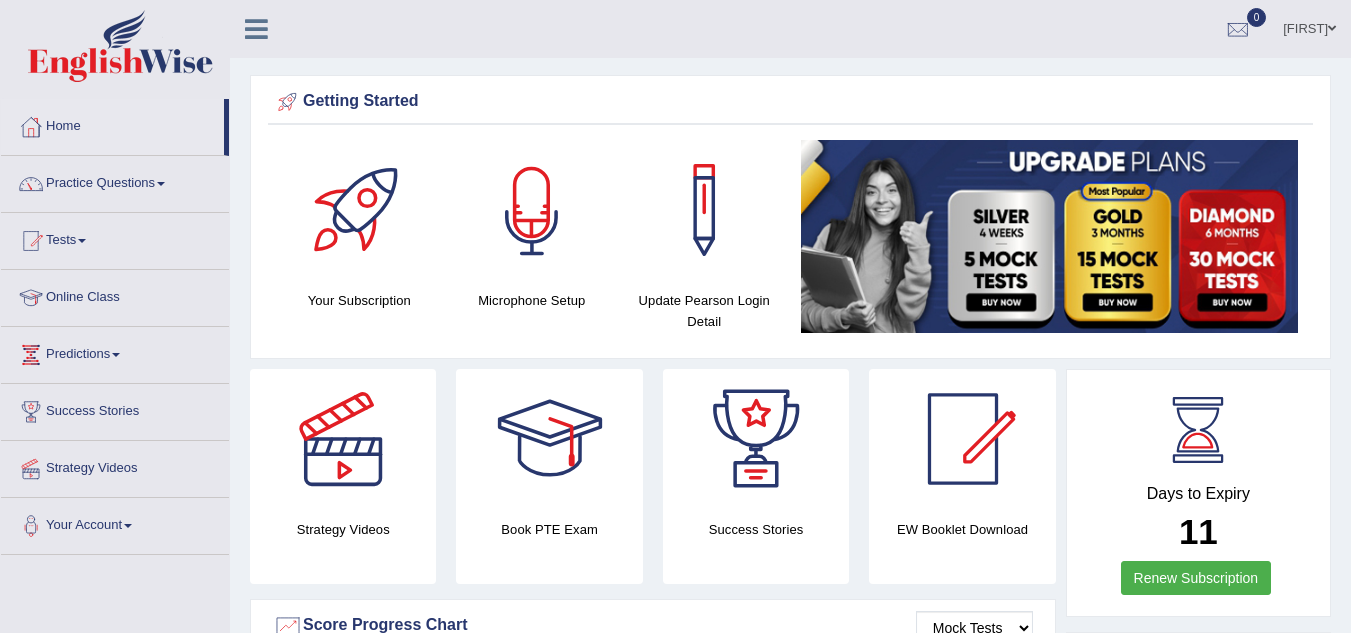scroll, scrollTop: 0, scrollLeft: 0, axis: both 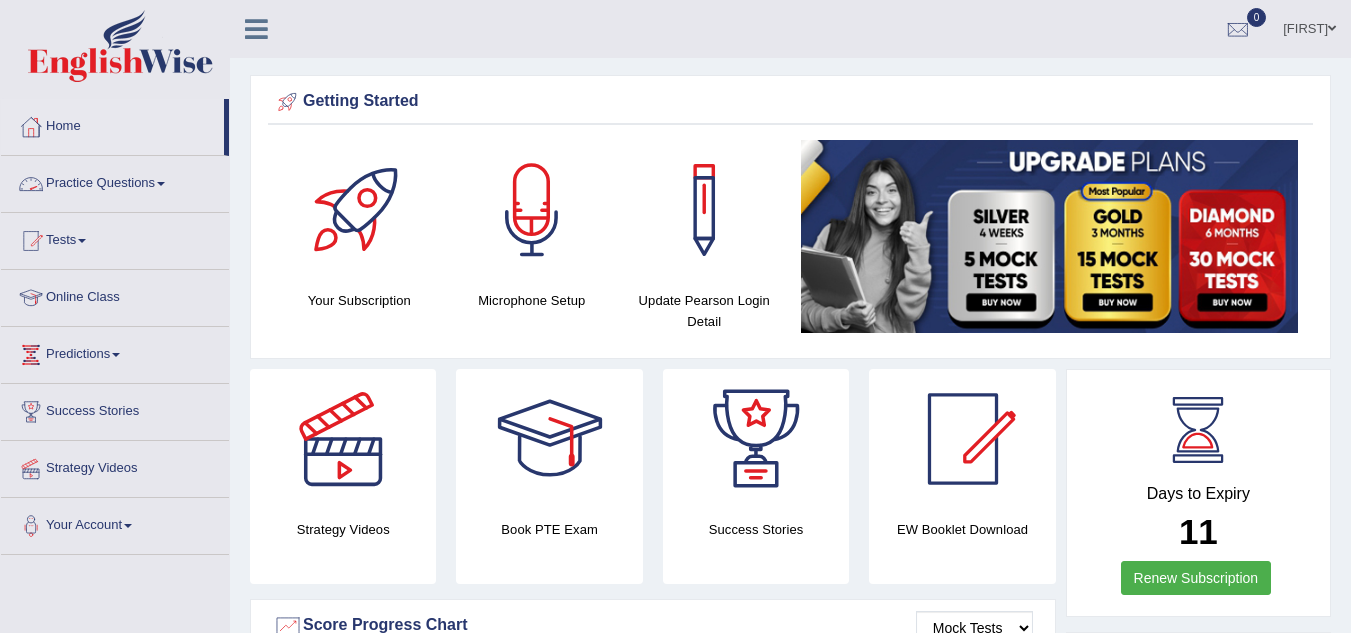 click on "Practice Questions" at bounding box center (115, 181) 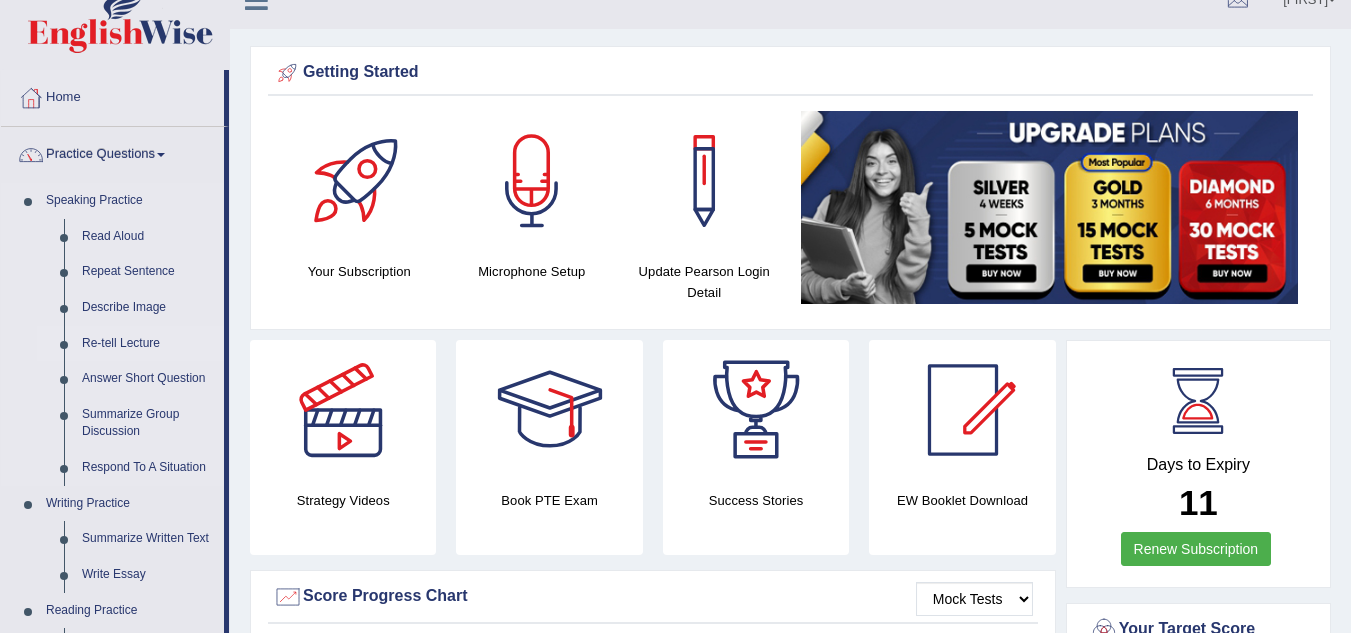 scroll, scrollTop: 9, scrollLeft: 0, axis: vertical 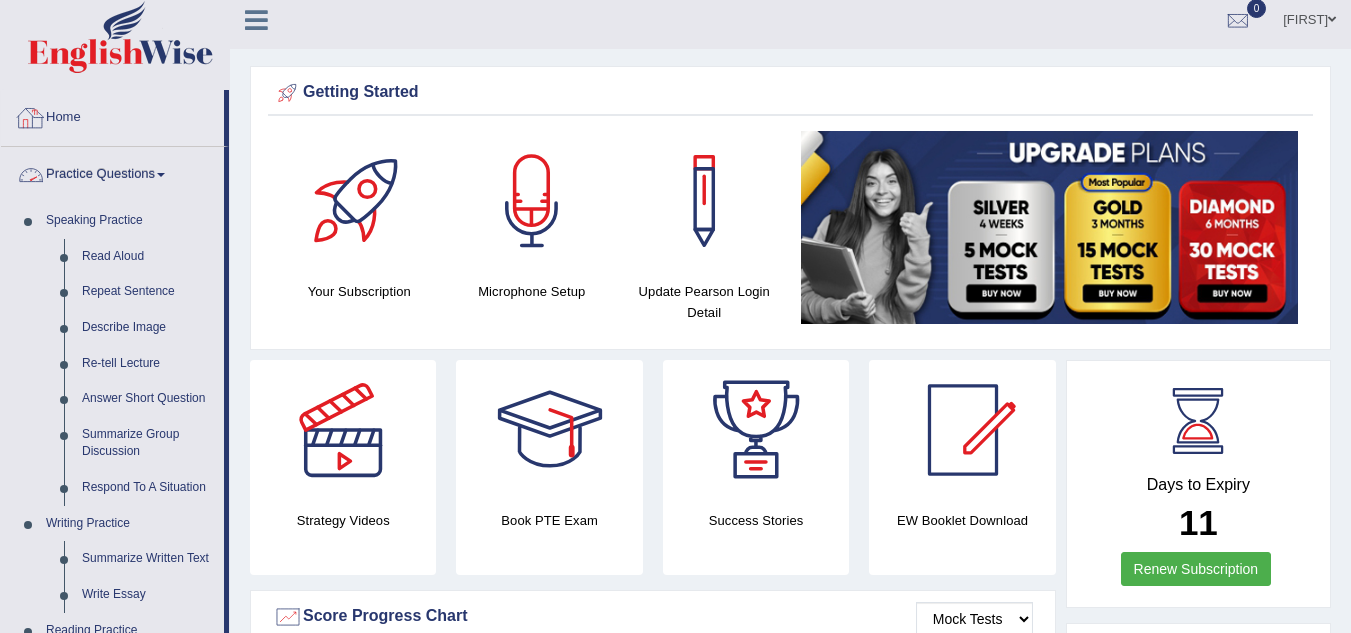 click on "Practice Questions" at bounding box center (112, 172) 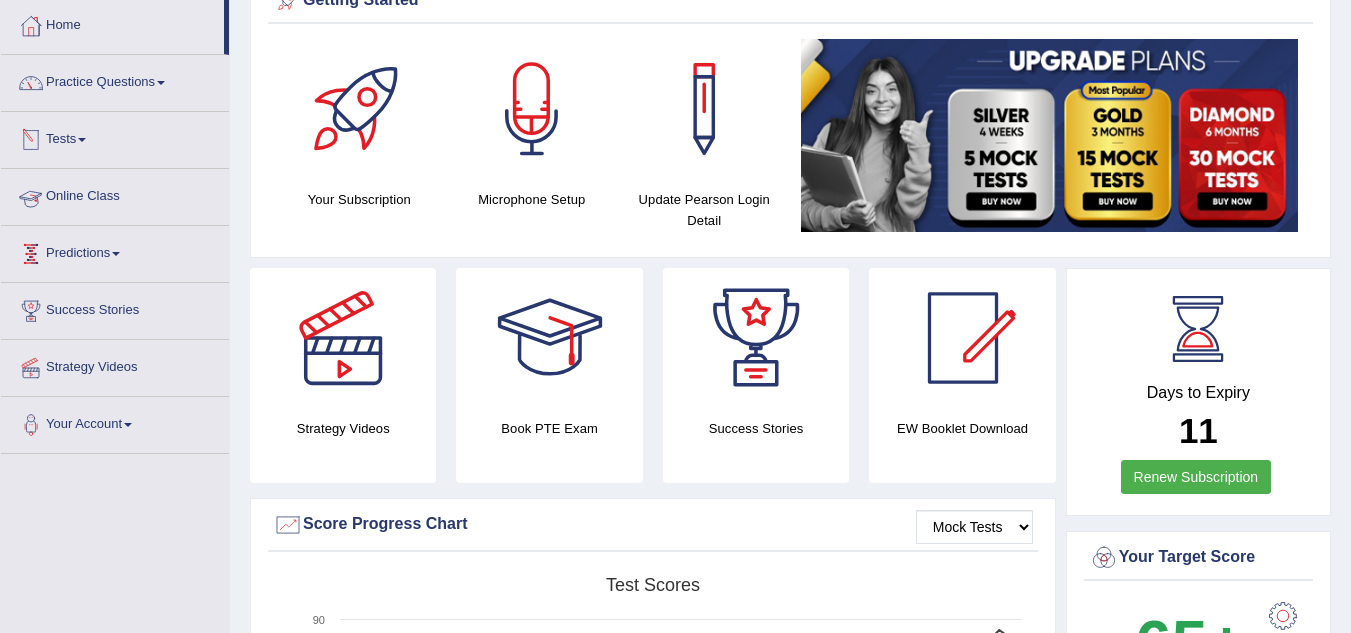 scroll, scrollTop: 100, scrollLeft: 0, axis: vertical 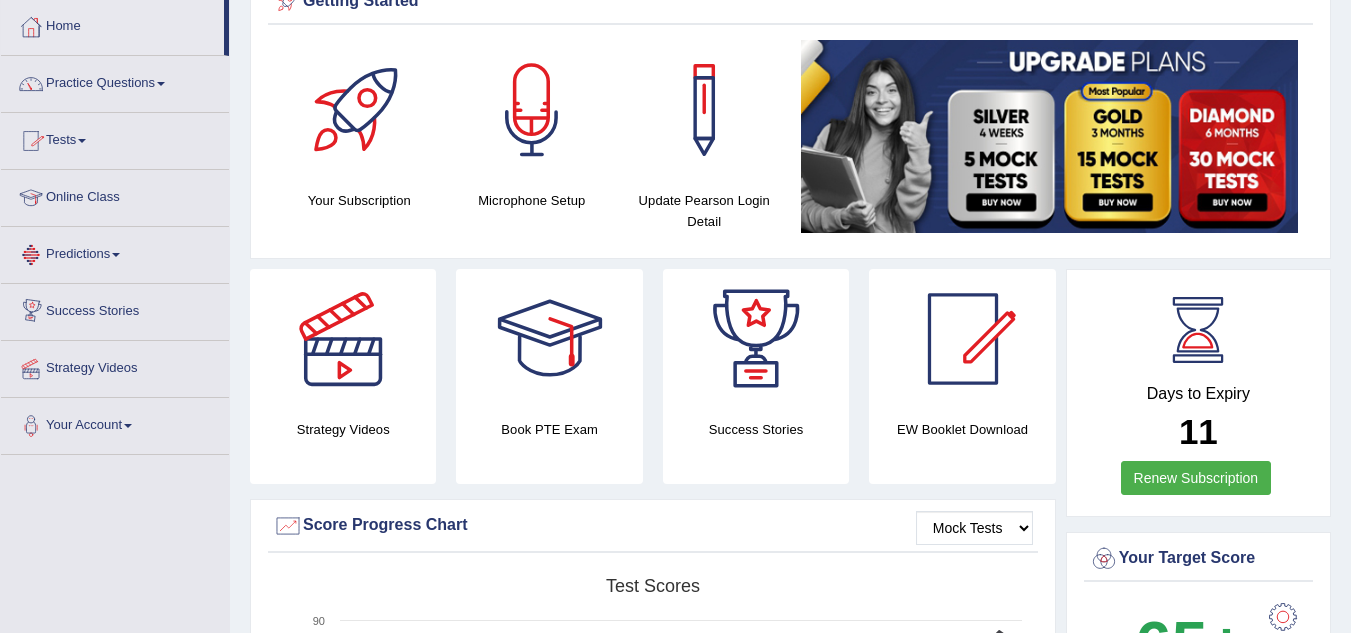 click on "Tests" at bounding box center [115, 138] 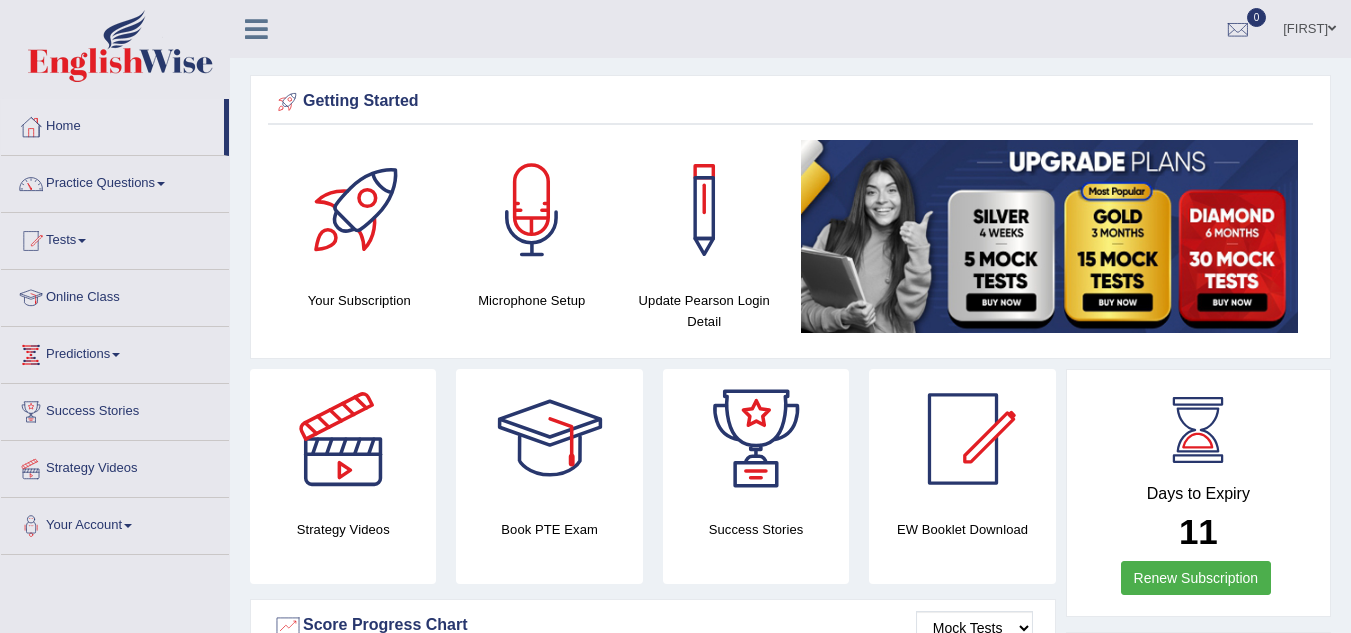 scroll, scrollTop: 0, scrollLeft: 0, axis: both 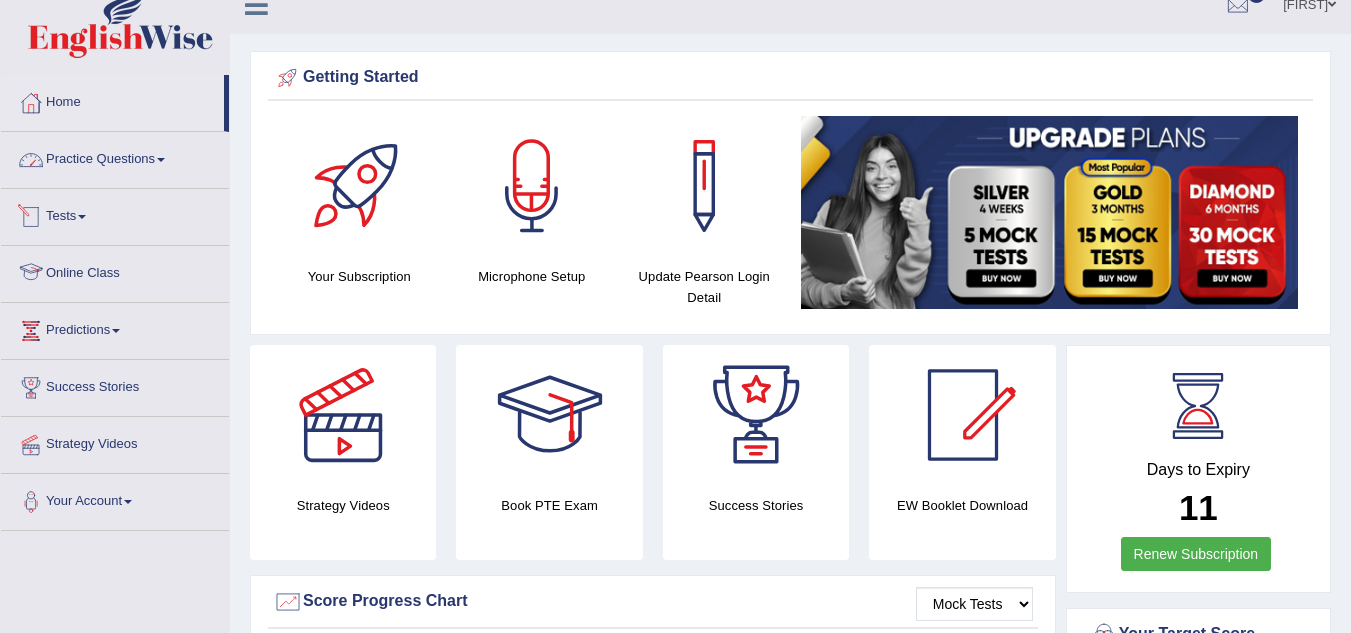 click on "Practice Questions" at bounding box center [115, 157] 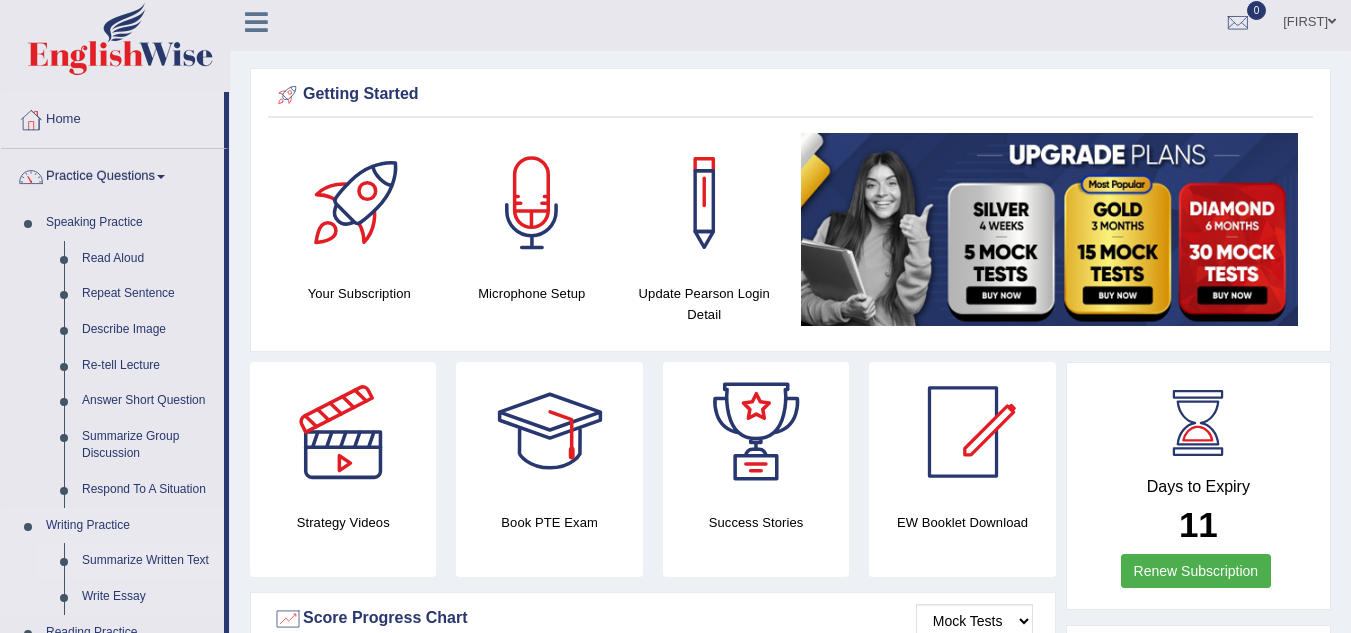 scroll, scrollTop: 0, scrollLeft: 0, axis: both 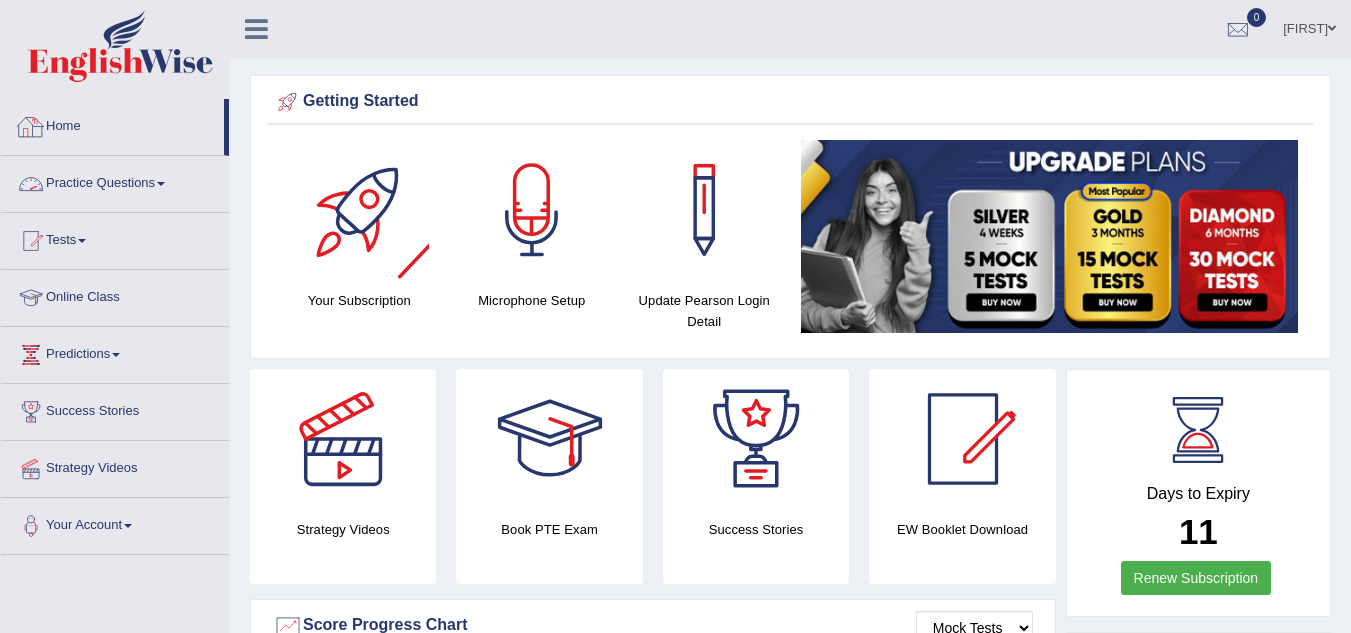 click on "Practice Questions" at bounding box center [115, 181] 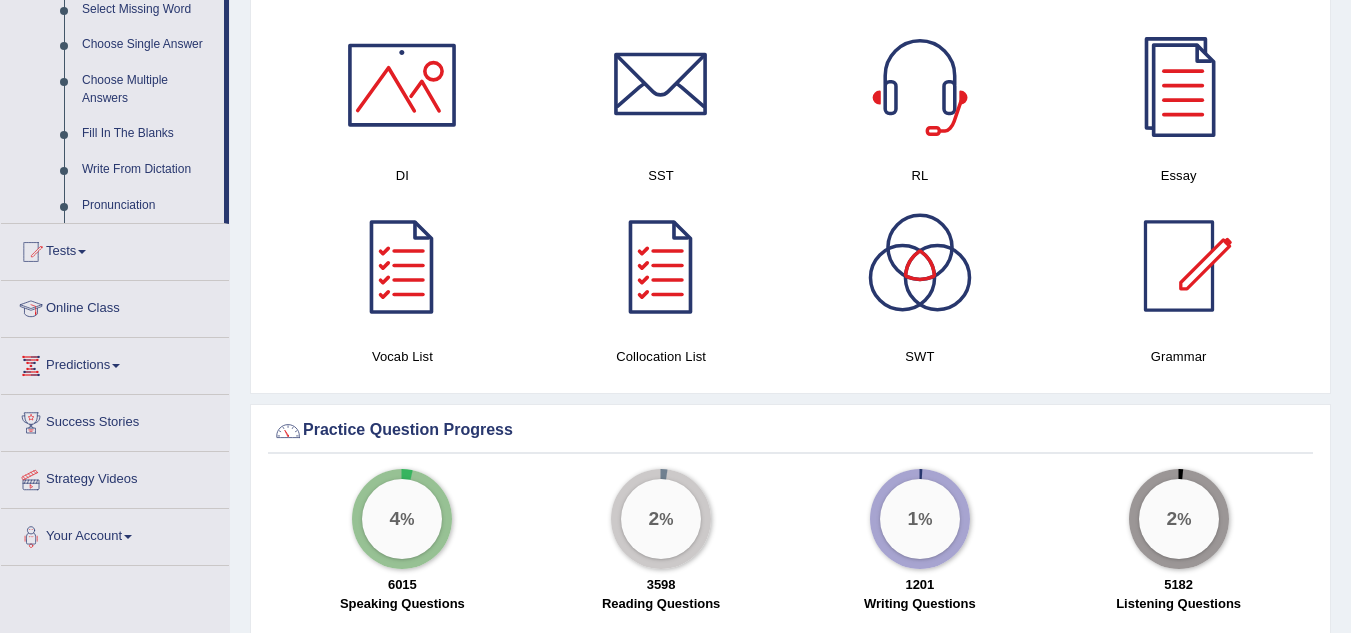 scroll, scrollTop: 1062, scrollLeft: 0, axis: vertical 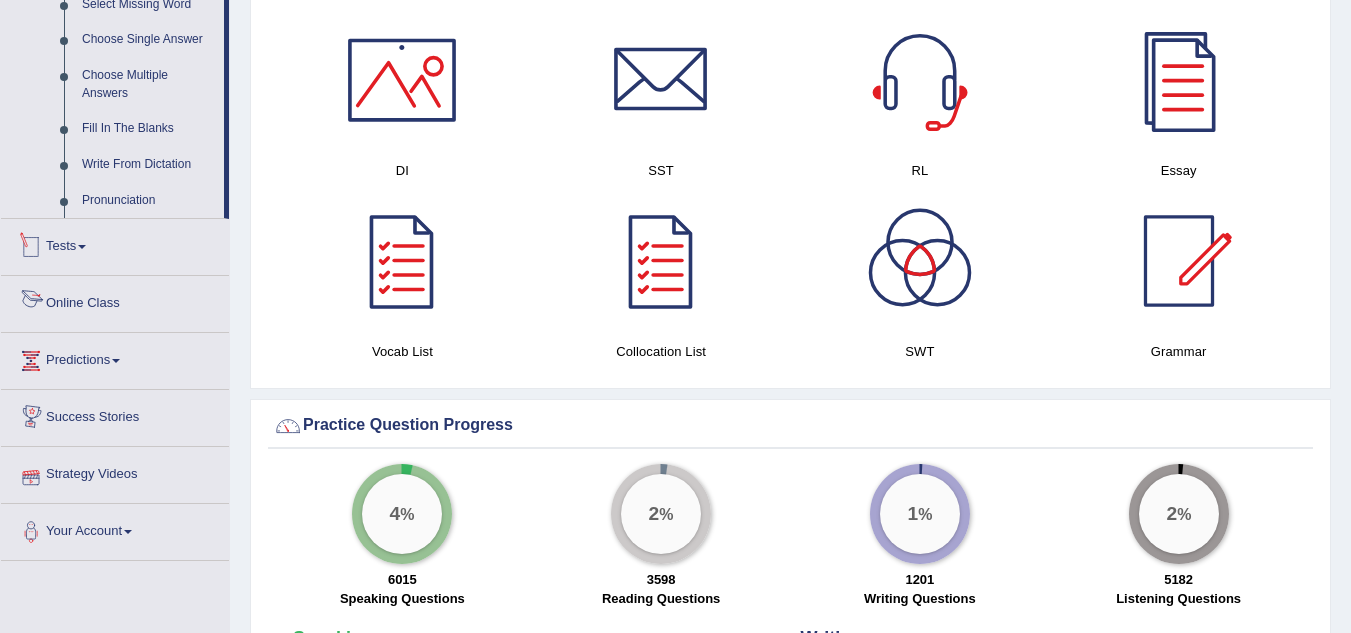 click on "Tests" at bounding box center [115, 244] 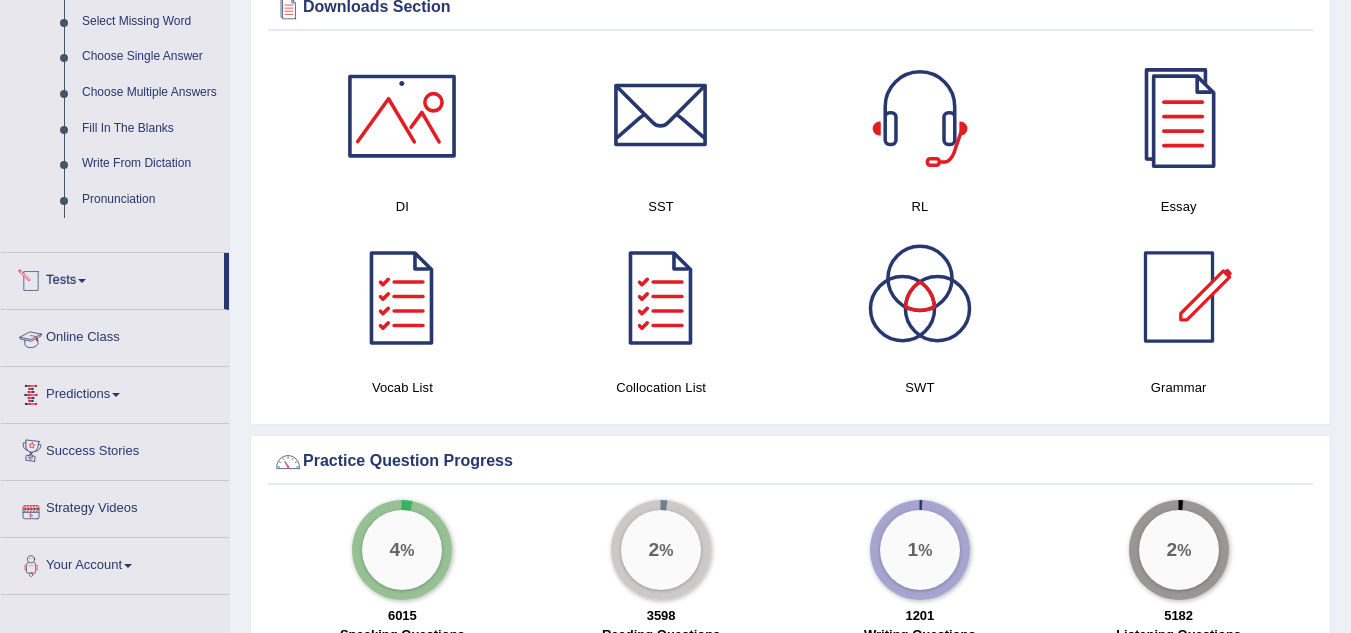click on "Home
Practice Questions   Speaking Practice Read Aloud
Repeat Sentence
Describe Image
Re-tell Lecture
Answer Short Question
Summarize Group Discussion
Respond To A Situation
Writing Practice  Summarize Written Text
Write Essay
Reading Practice  Reading & Writing: Fill In The Blanks
Choose Multiple Answers
Re-order Paragraphs
Fill In The Blanks
Choose Single Answer
Listening Practice  Summarize Spoken Text
Highlight Incorrect Words
Highlight Correct Summary
Select Missing Word
Choose Single Answer
Choose Multiple Answers
Fill In The Blanks
Write From Dictation
Pronunciation
Tests  Take Practice Sectional Test
Take Mock Test
History
Online Class
Predictions  Latest Predictions
Success Stories
Strategy Videos
Your Account  Notifications
Microphone Setup
Change Password
Manage Subscription
Pearson Login Details
Update Profile" at bounding box center (115, -166) 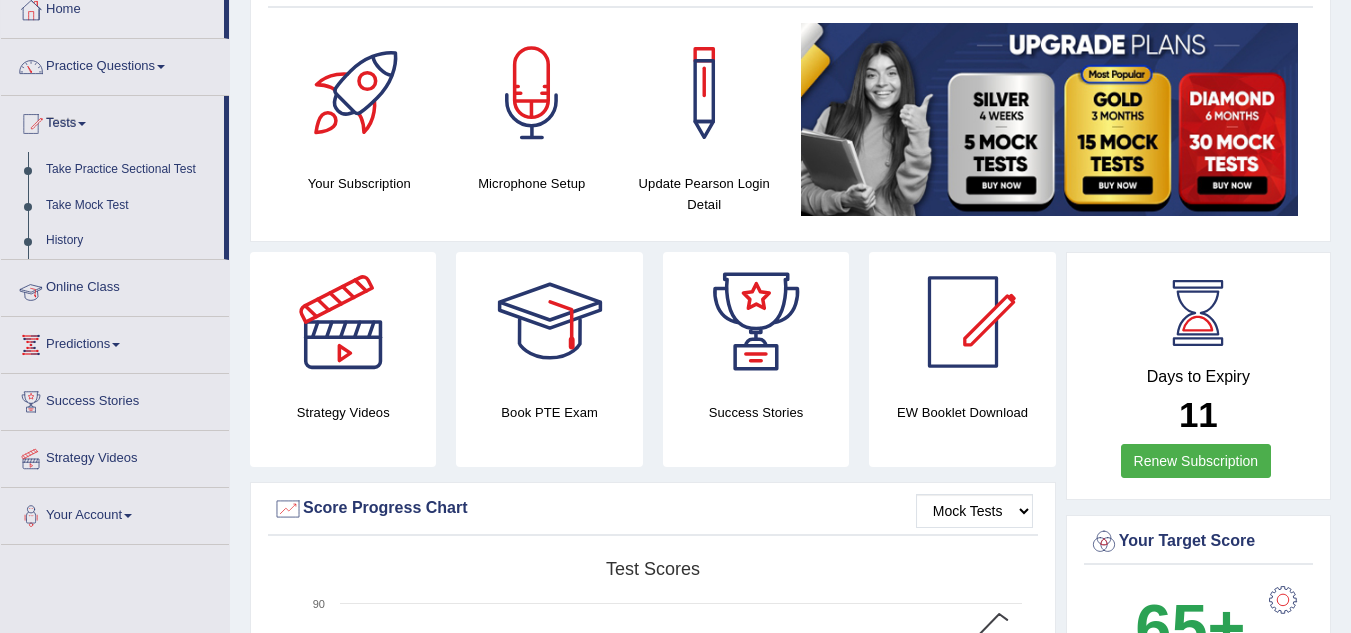 scroll, scrollTop: 72, scrollLeft: 0, axis: vertical 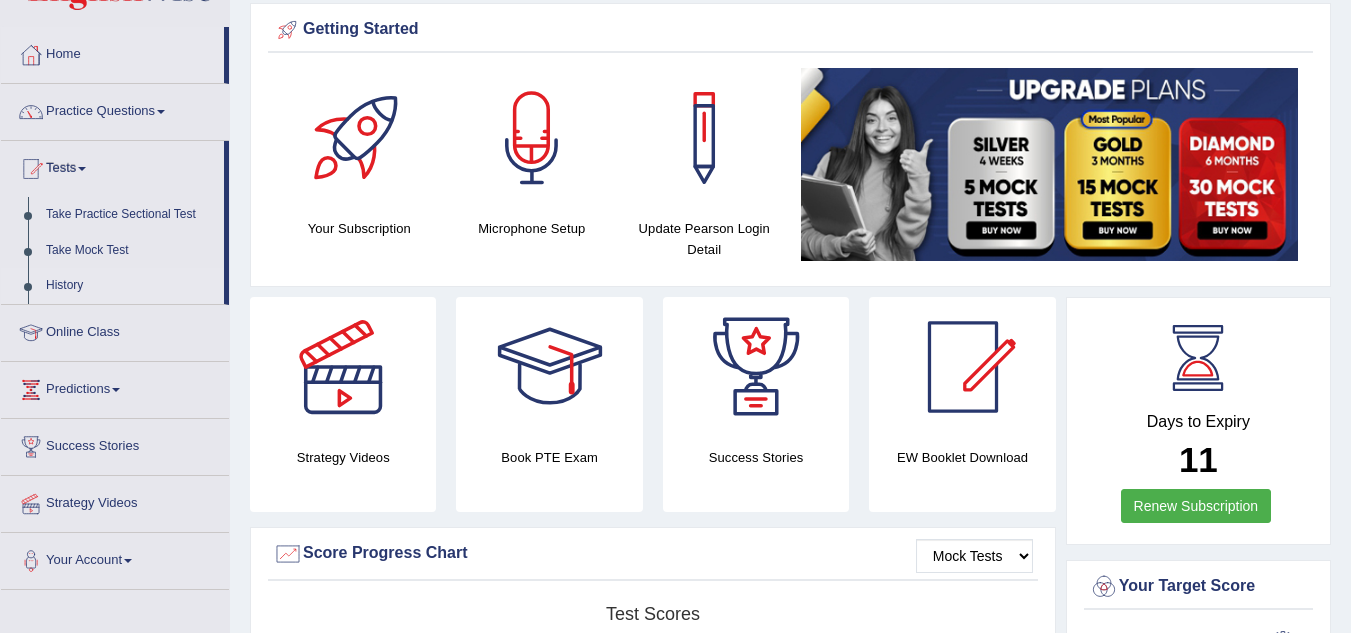 click on "History" at bounding box center (130, 286) 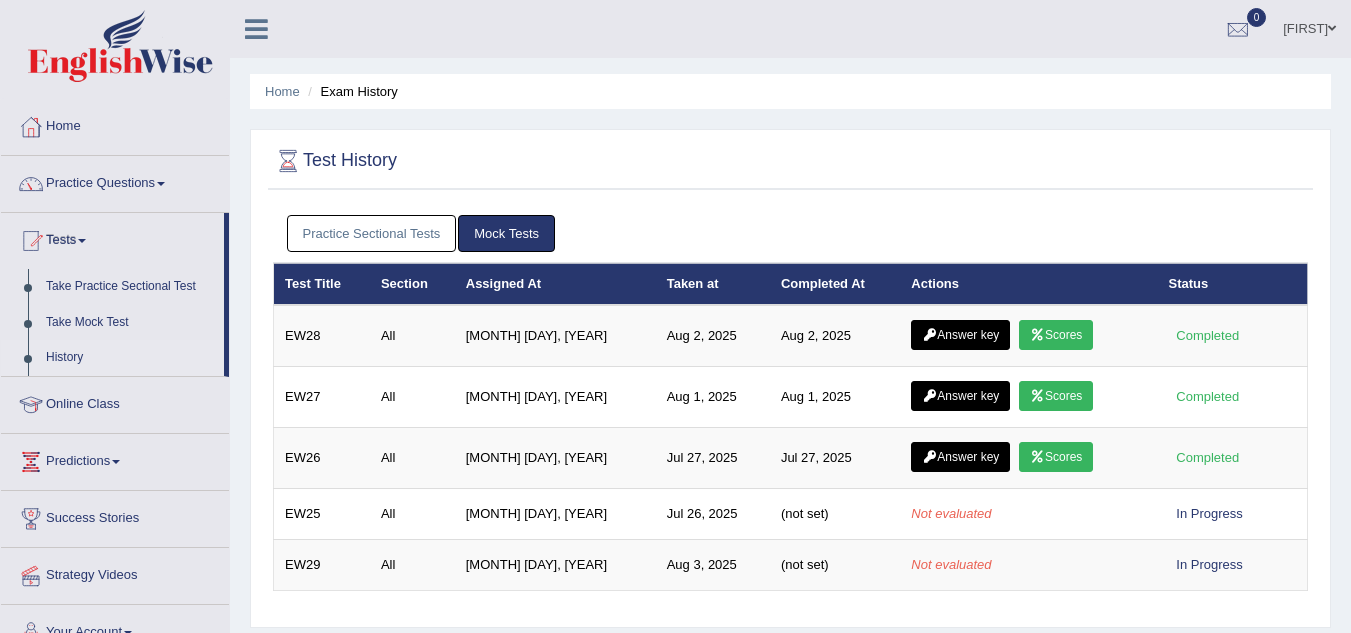 scroll, scrollTop: 0, scrollLeft: 0, axis: both 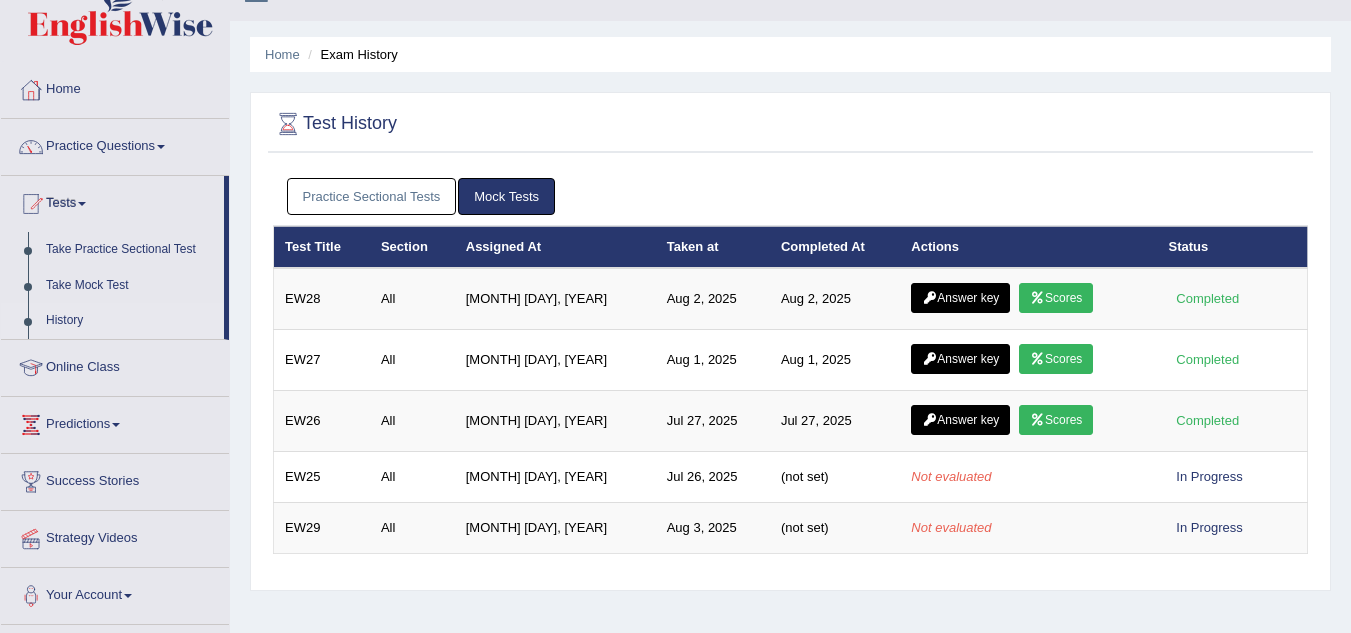click on "Practice Sectional Tests" at bounding box center (372, 196) 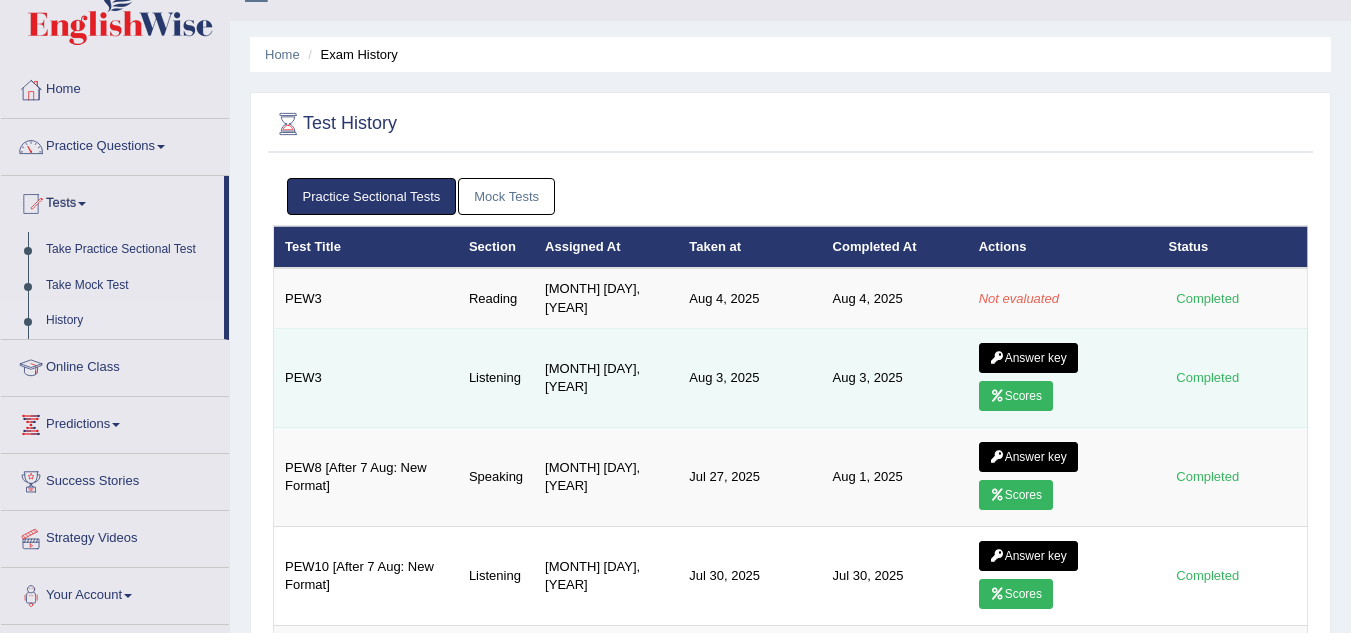 click on "Answer key" at bounding box center [1028, 358] 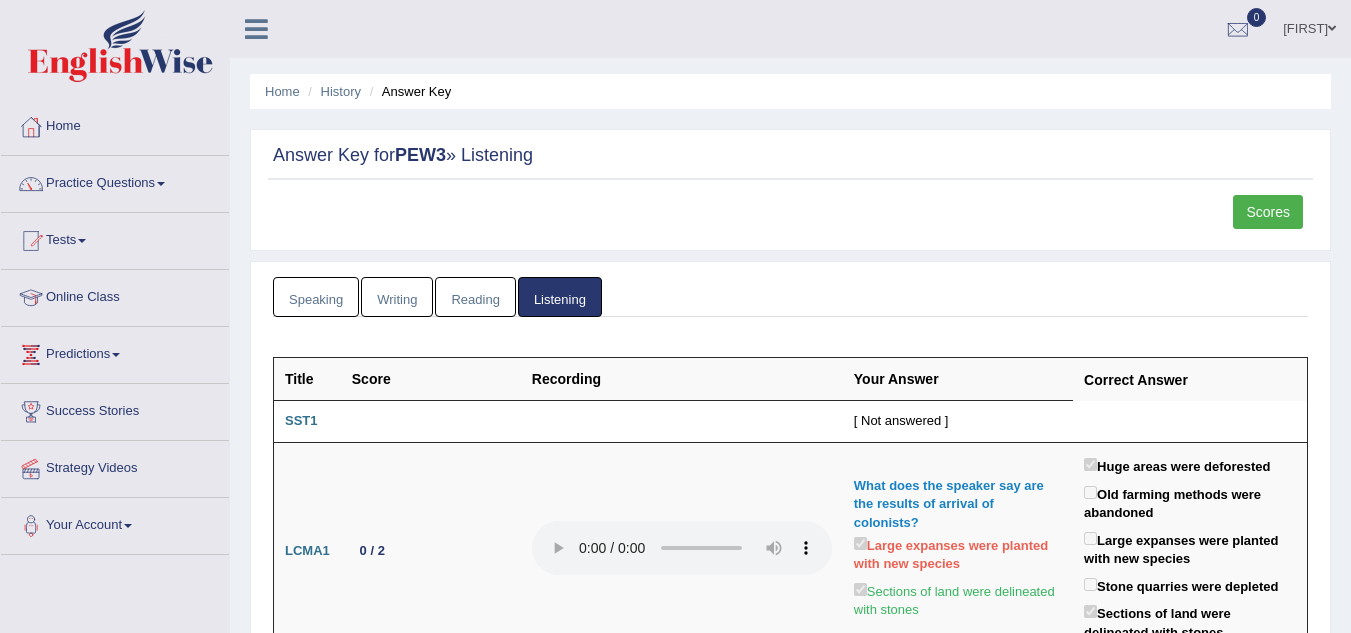 scroll, scrollTop: 0, scrollLeft: 0, axis: both 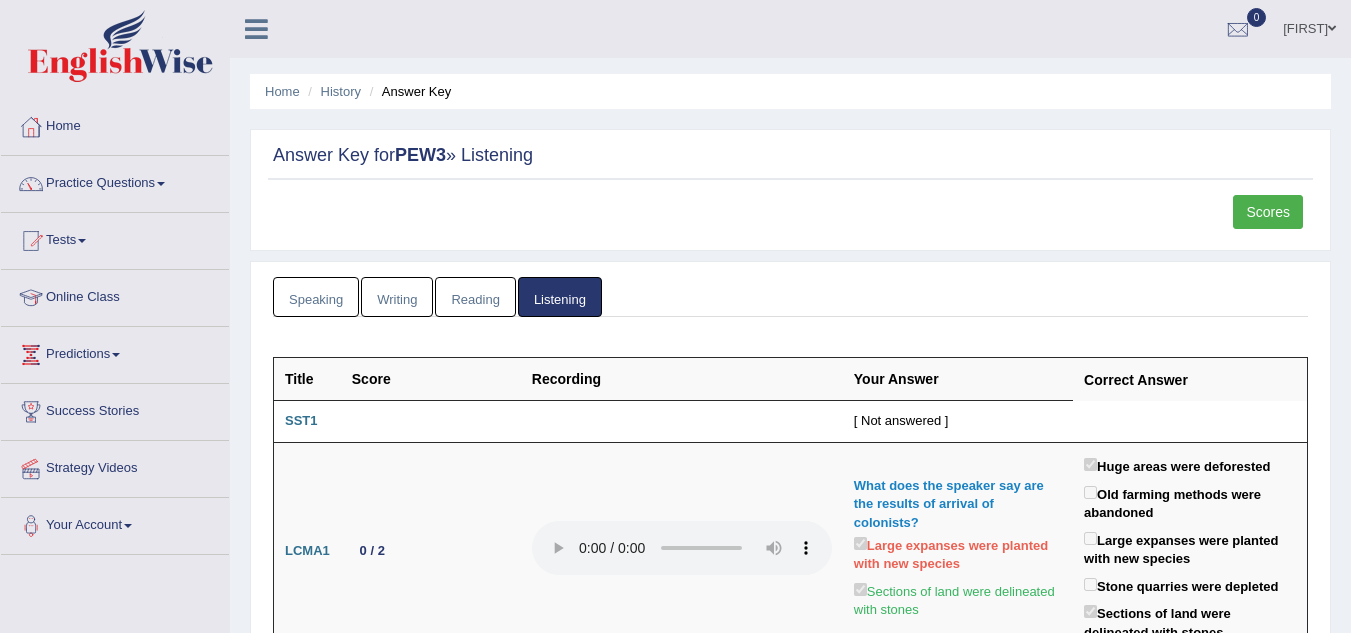click on "Scores" at bounding box center [1268, 212] 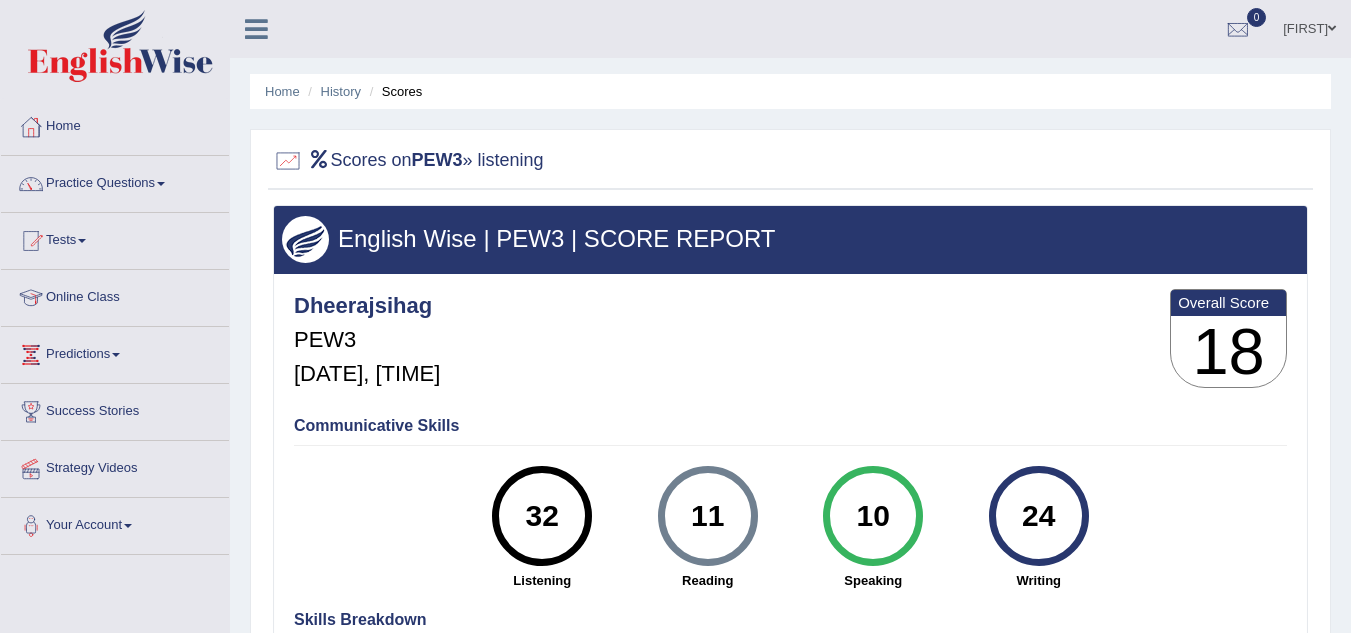 scroll, scrollTop: 0, scrollLeft: 0, axis: both 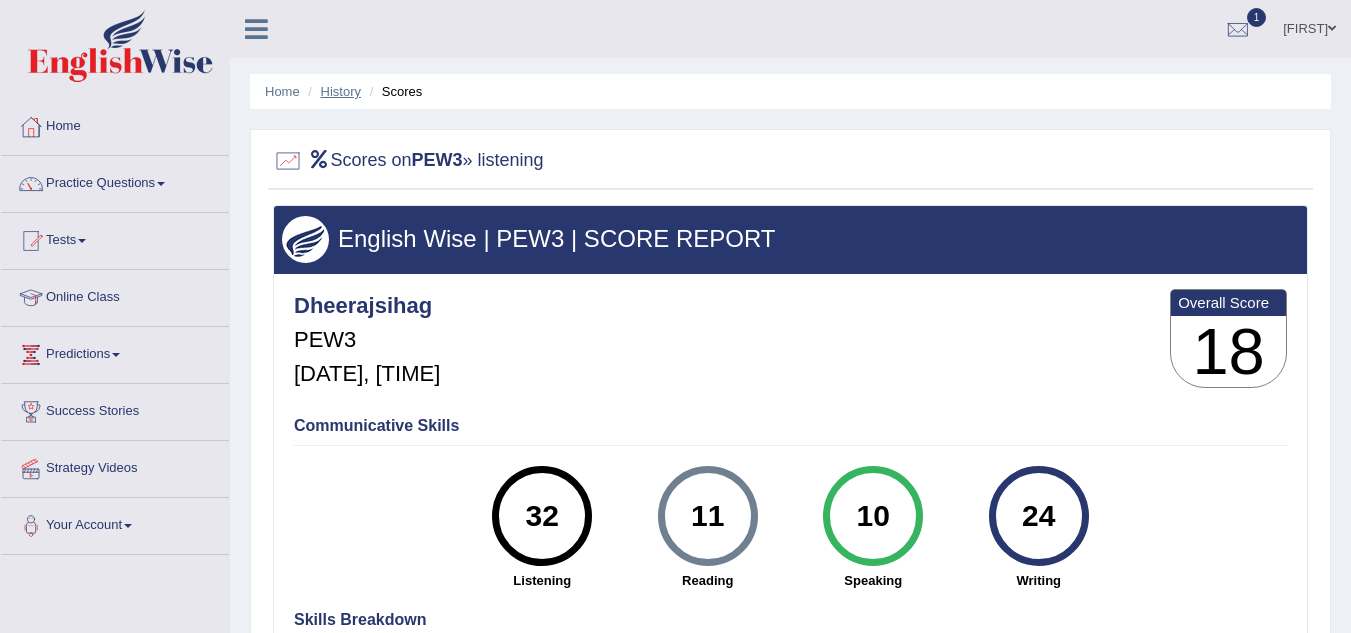 click on "History" at bounding box center [332, 91] 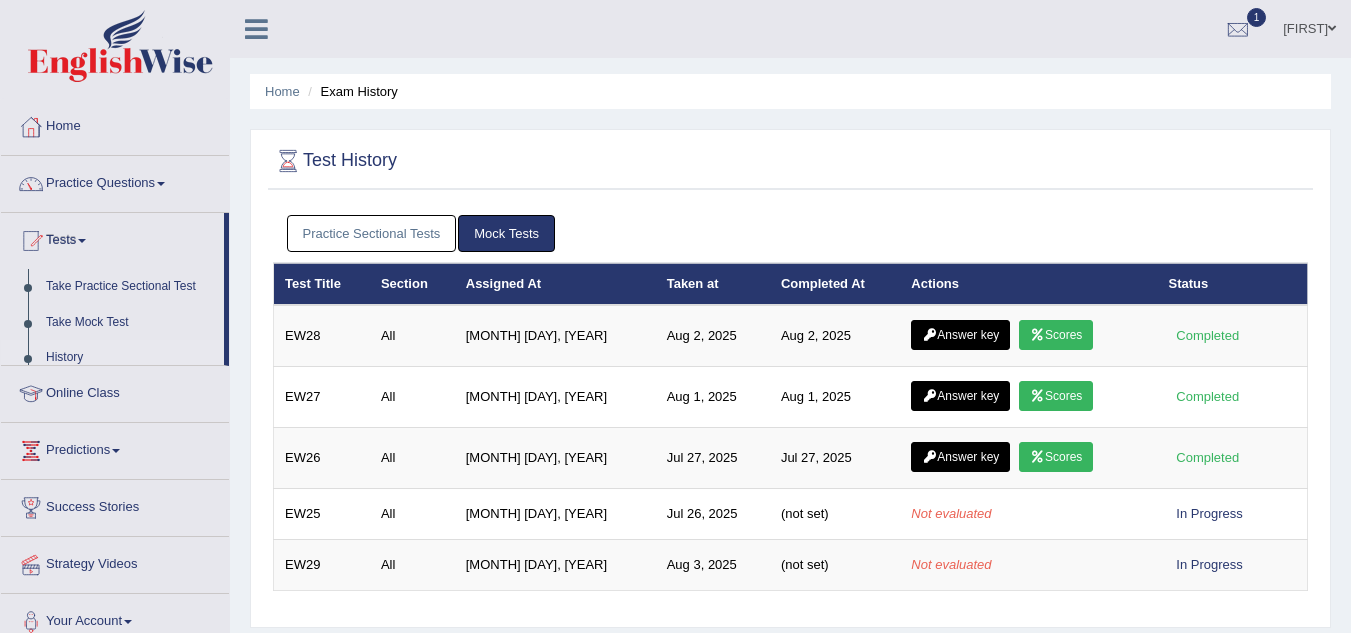 scroll, scrollTop: 0, scrollLeft: 0, axis: both 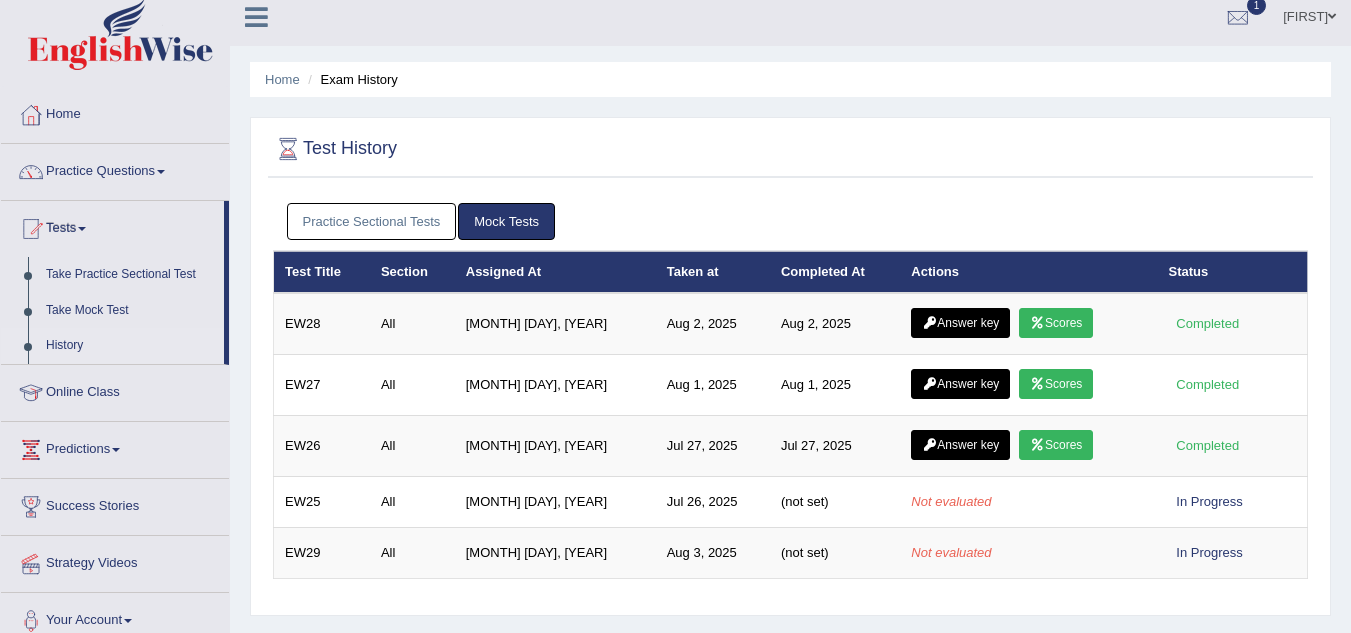click on "Practice Sectional Tests" at bounding box center [372, 221] 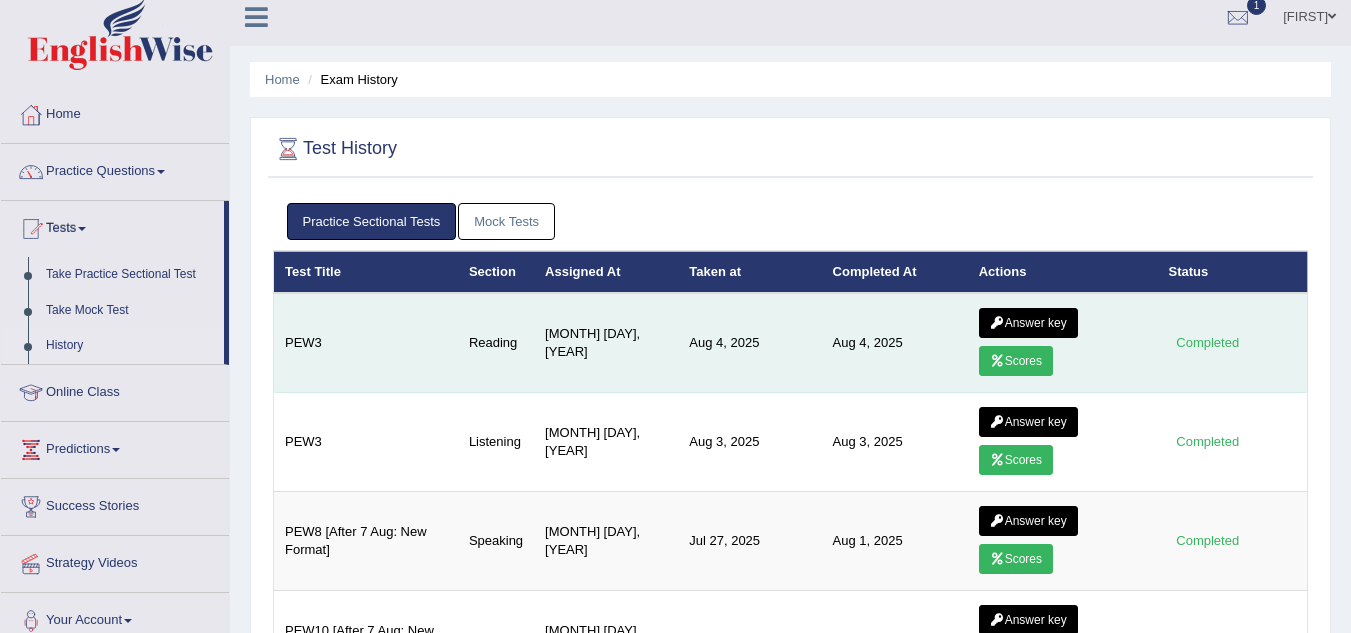 click on "Answer key" at bounding box center [1028, 323] 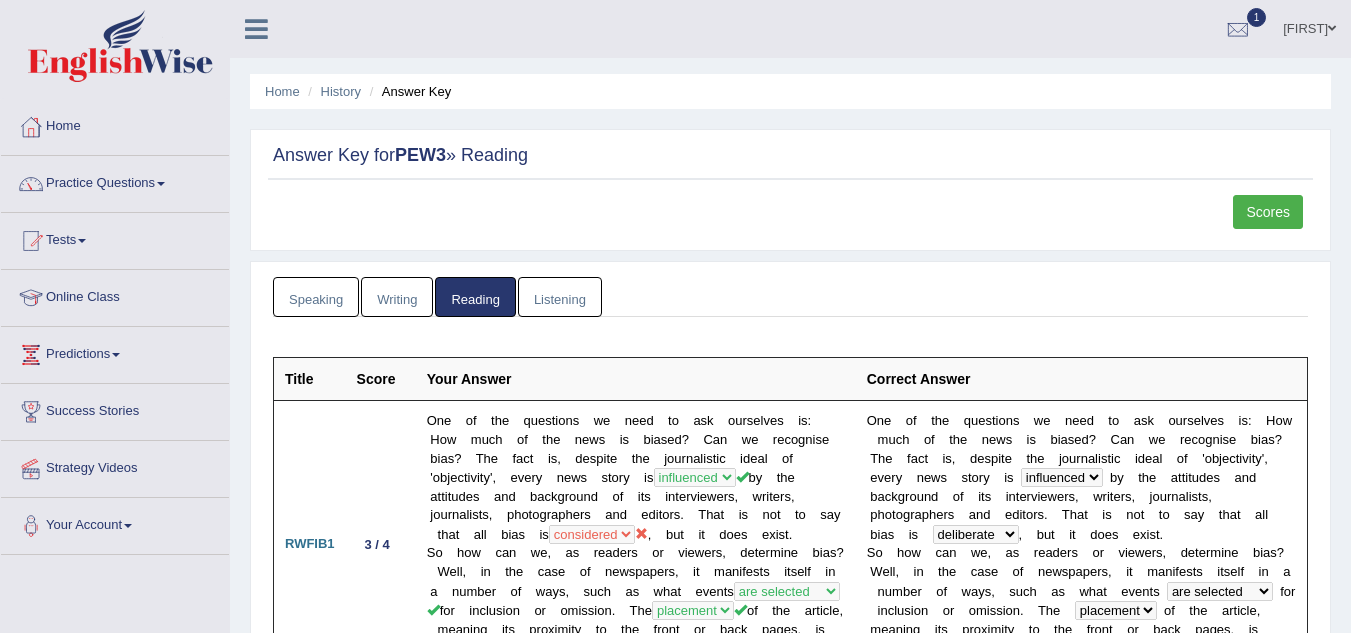 scroll, scrollTop: 0, scrollLeft: 0, axis: both 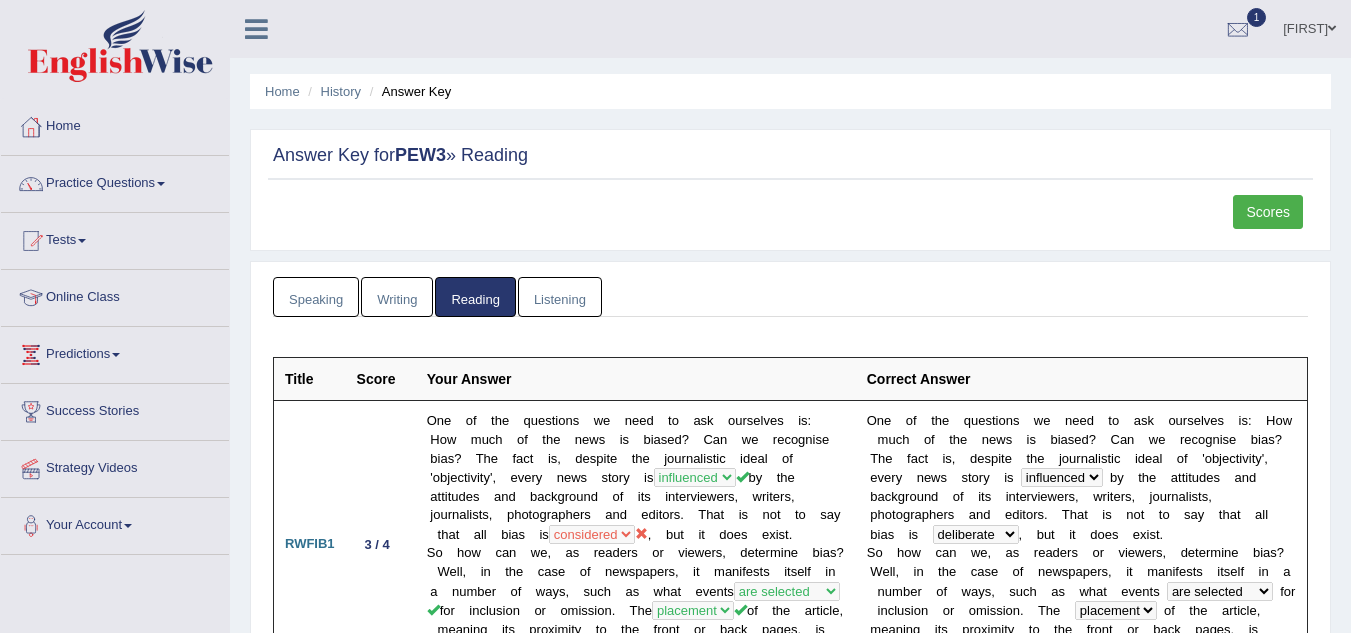 click on "Scores" at bounding box center (1268, 212) 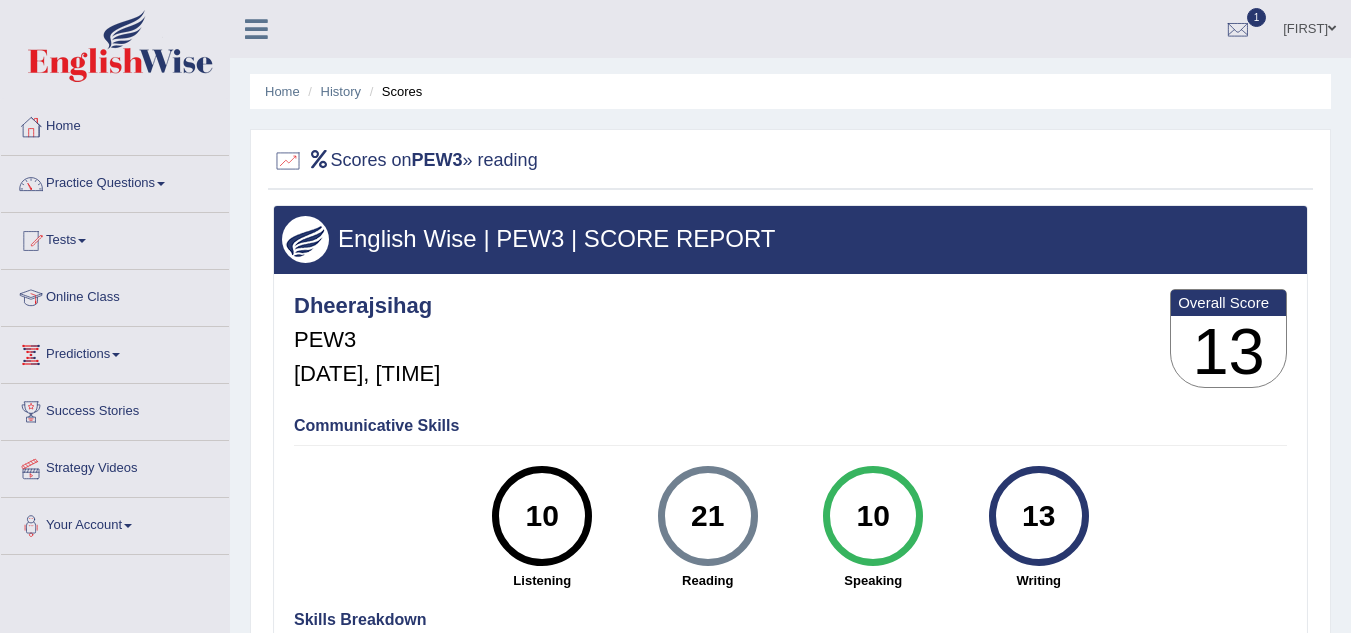 scroll, scrollTop: 0, scrollLeft: 0, axis: both 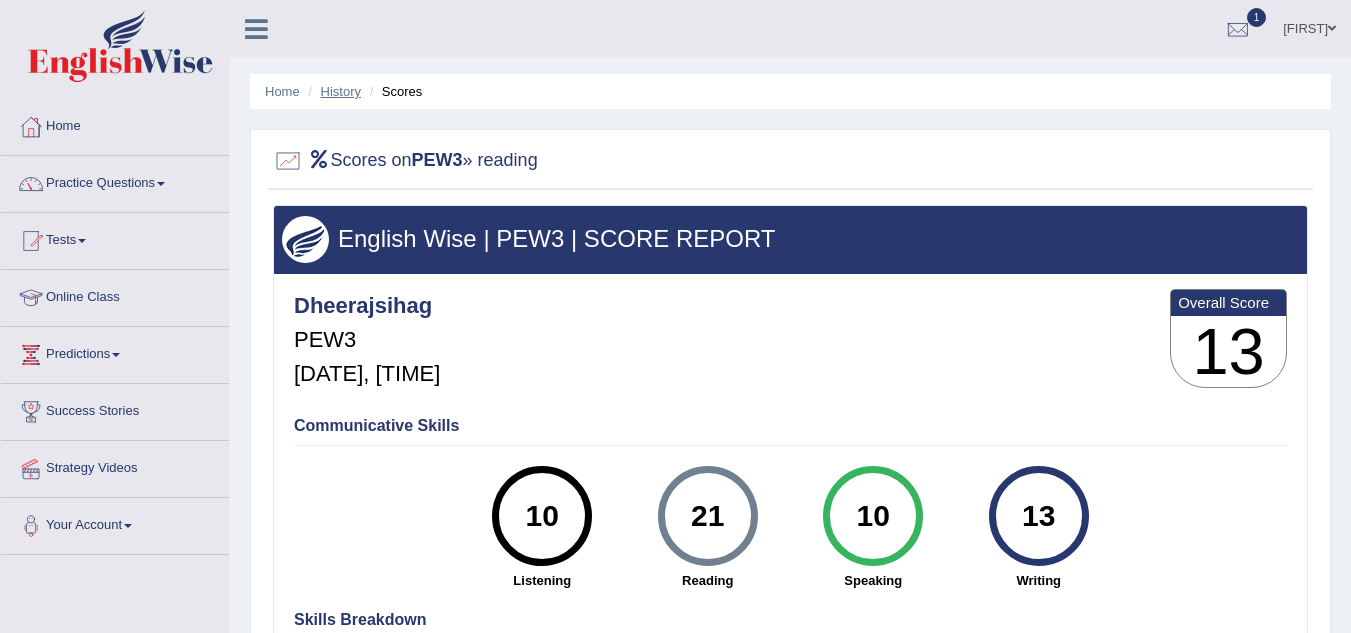 click on "History" at bounding box center (341, 91) 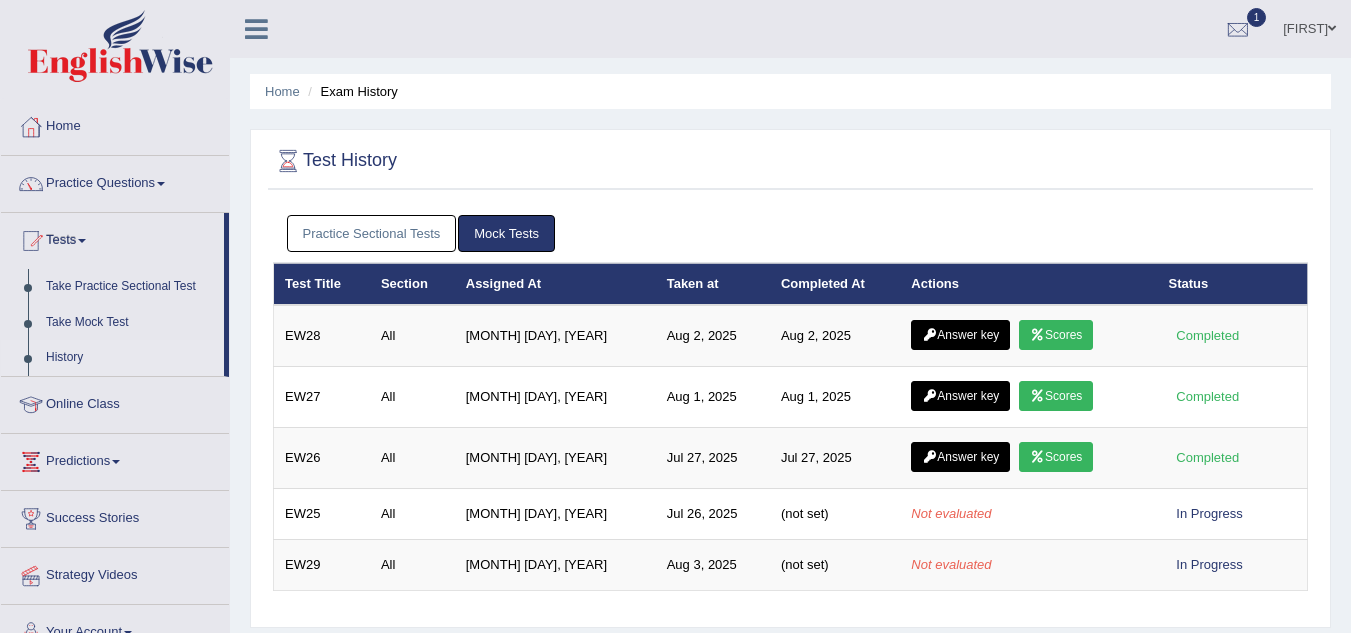 scroll, scrollTop: 0, scrollLeft: 0, axis: both 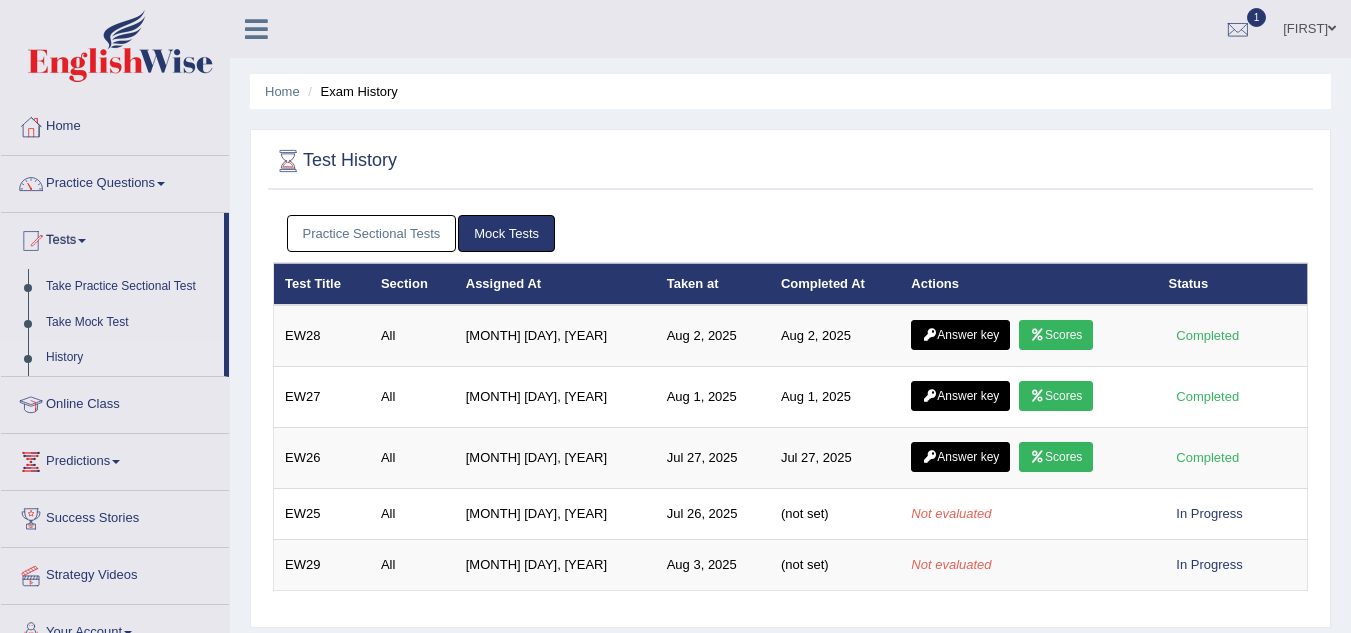 click on "Practice Sectional Tests" at bounding box center (372, 233) 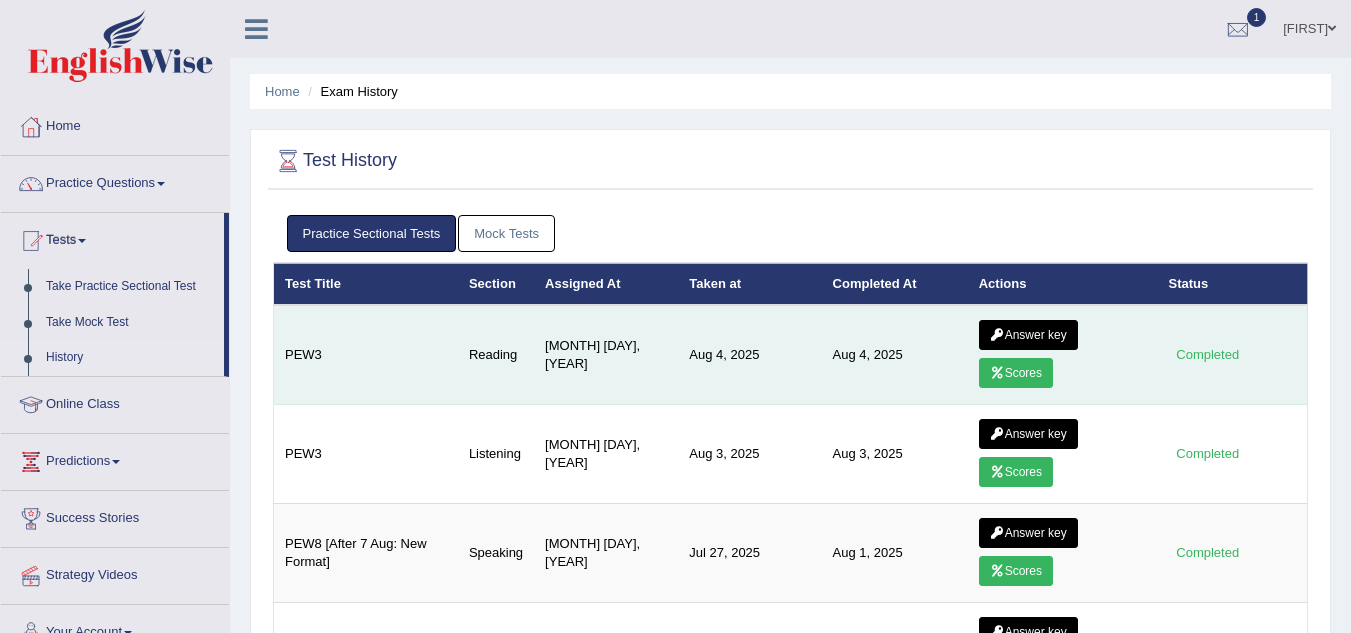 click on "Answer key" at bounding box center (1028, 335) 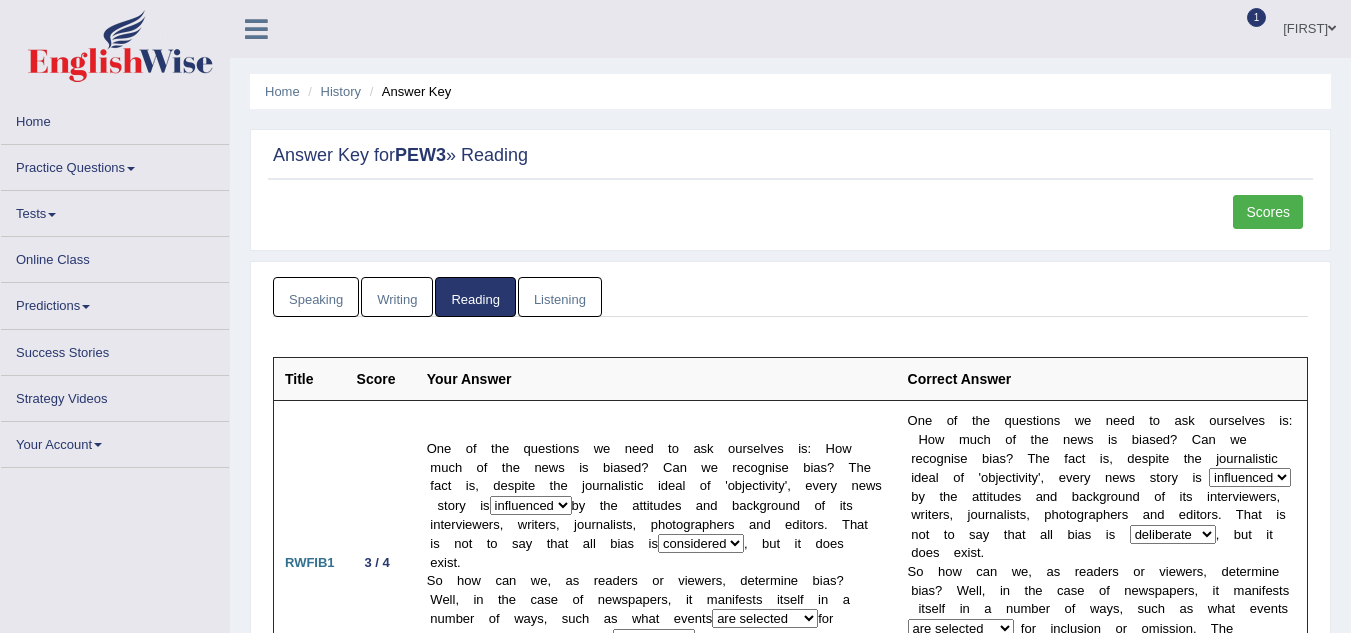 scroll, scrollTop: 0, scrollLeft: 0, axis: both 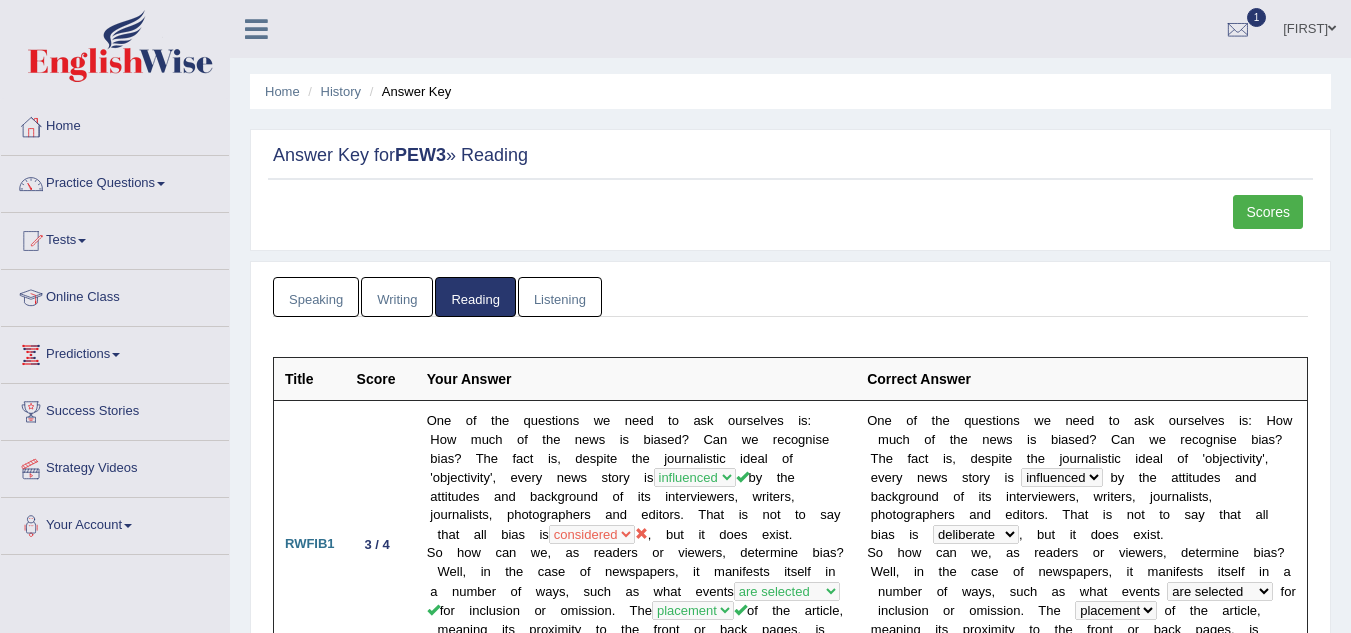 click on "Scores" at bounding box center [1268, 212] 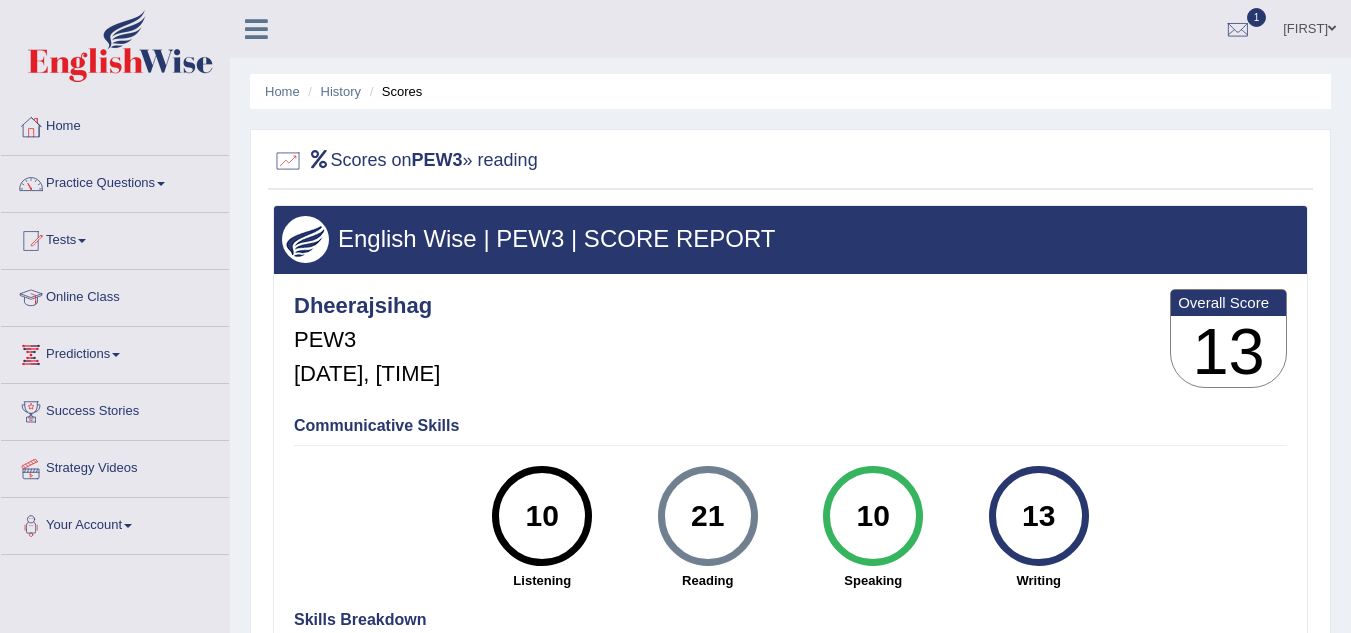 scroll, scrollTop: 0, scrollLeft: 0, axis: both 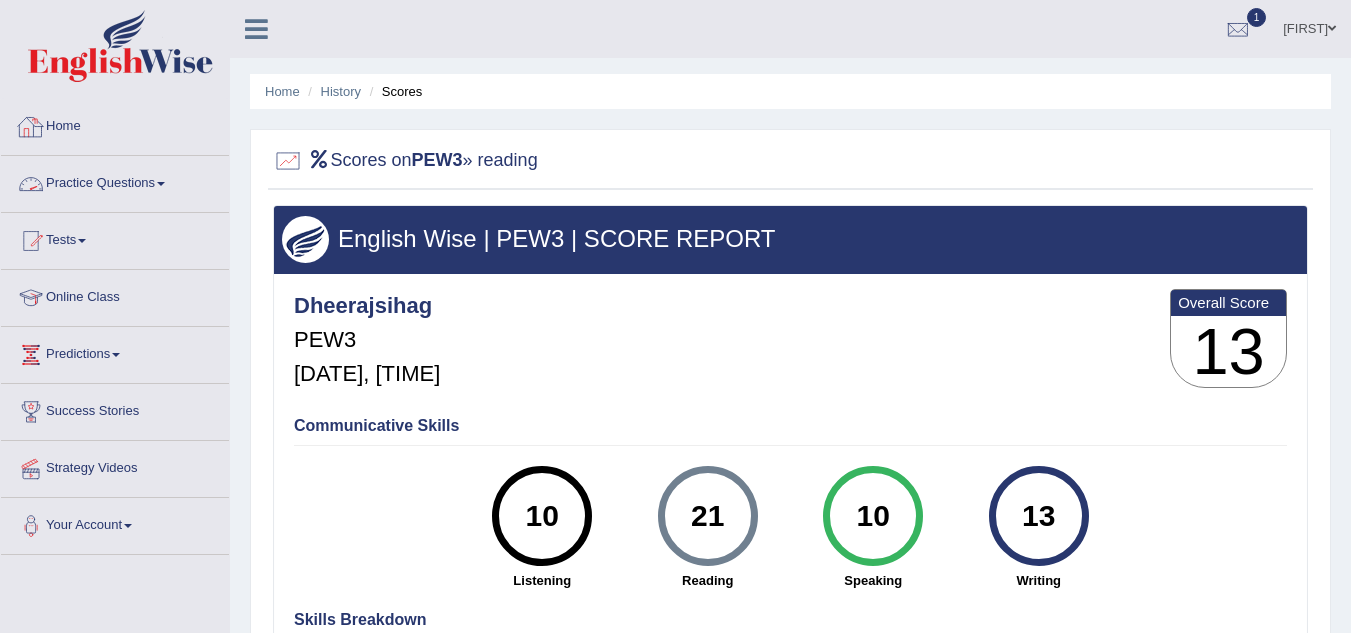 click on "Home" at bounding box center (115, 124) 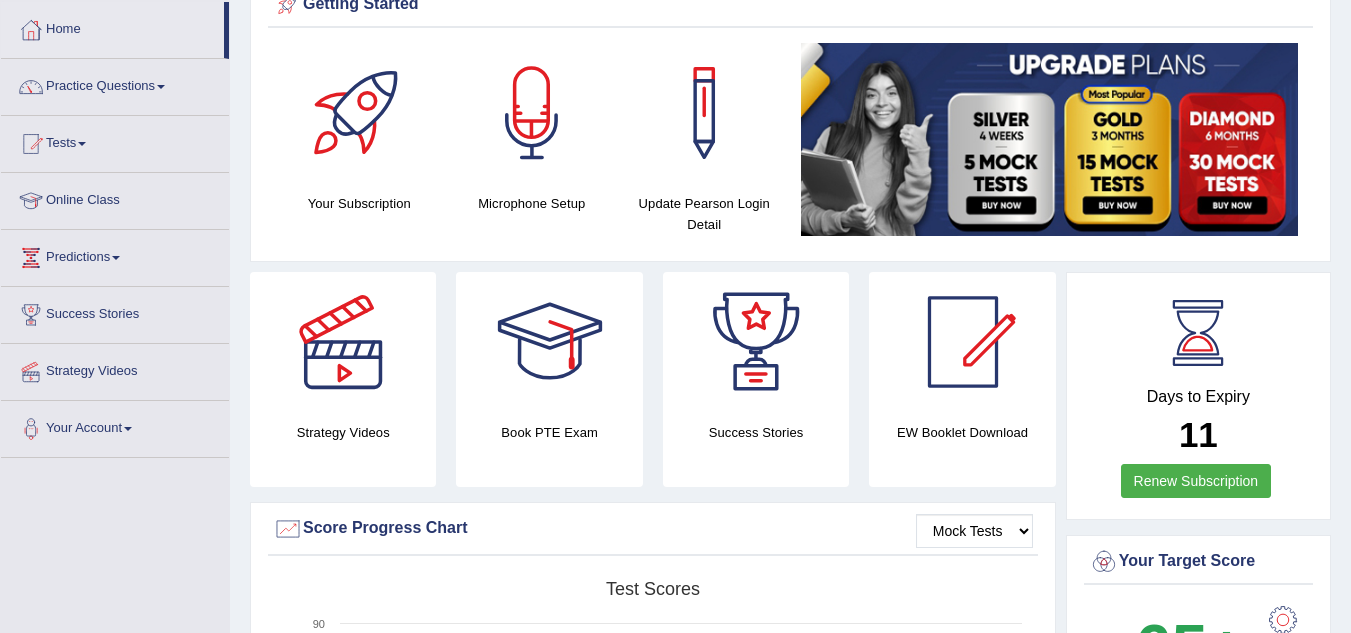 scroll, scrollTop: 0, scrollLeft: 0, axis: both 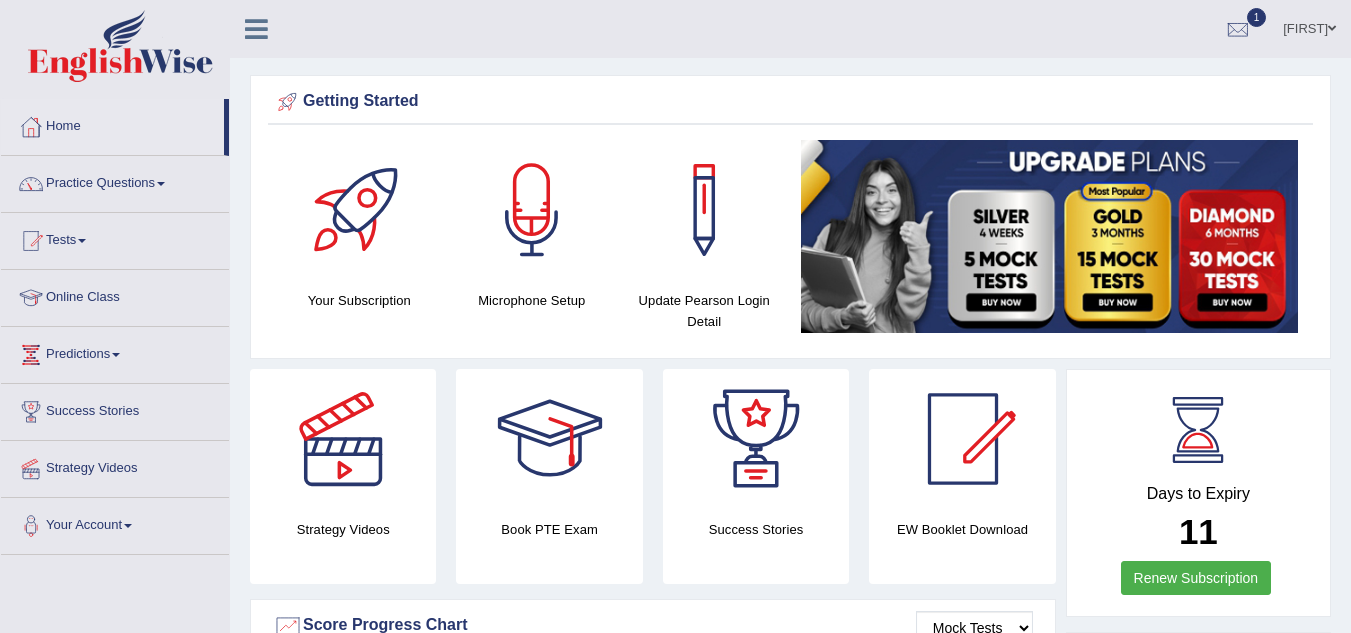 click at bounding box center [1332, 28] 